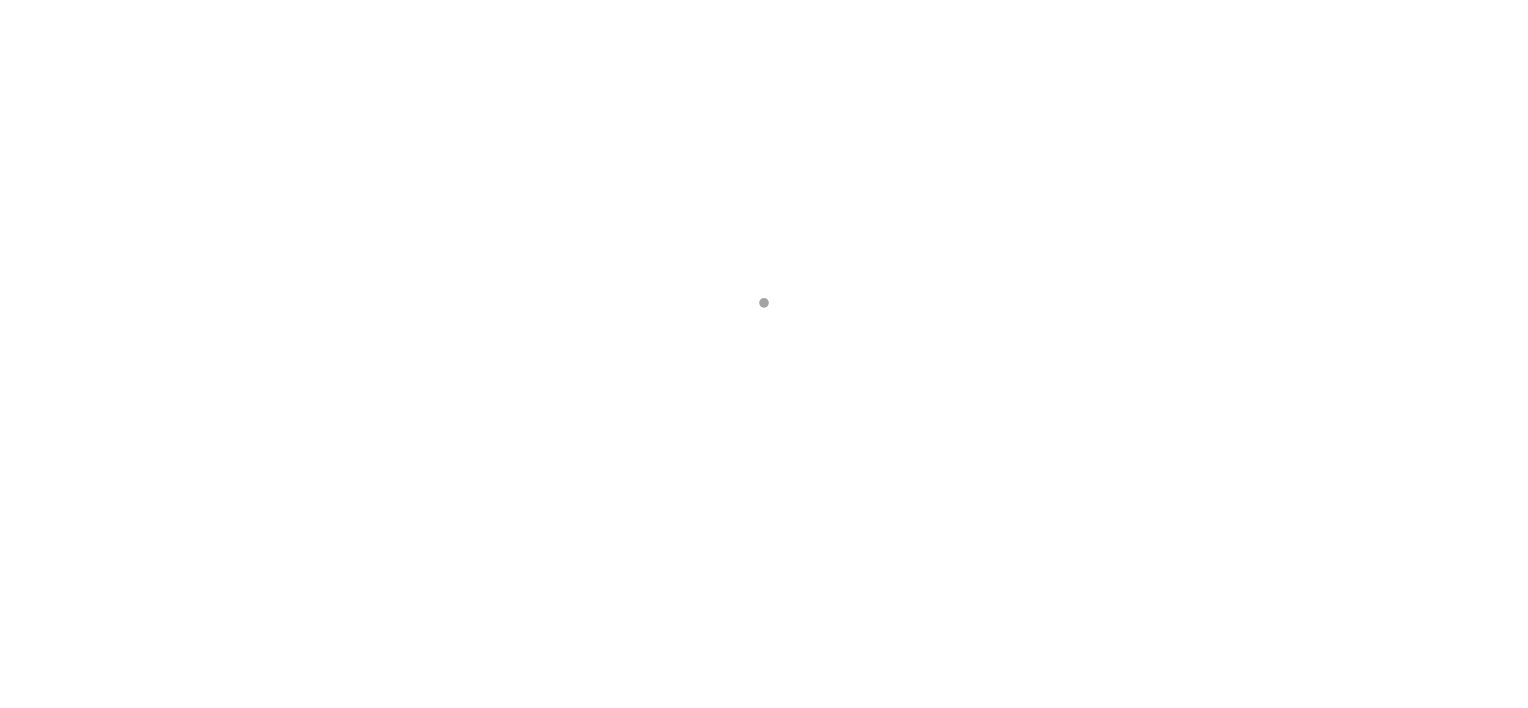 scroll, scrollTop: 0, scrollLeft: 0, axis: both 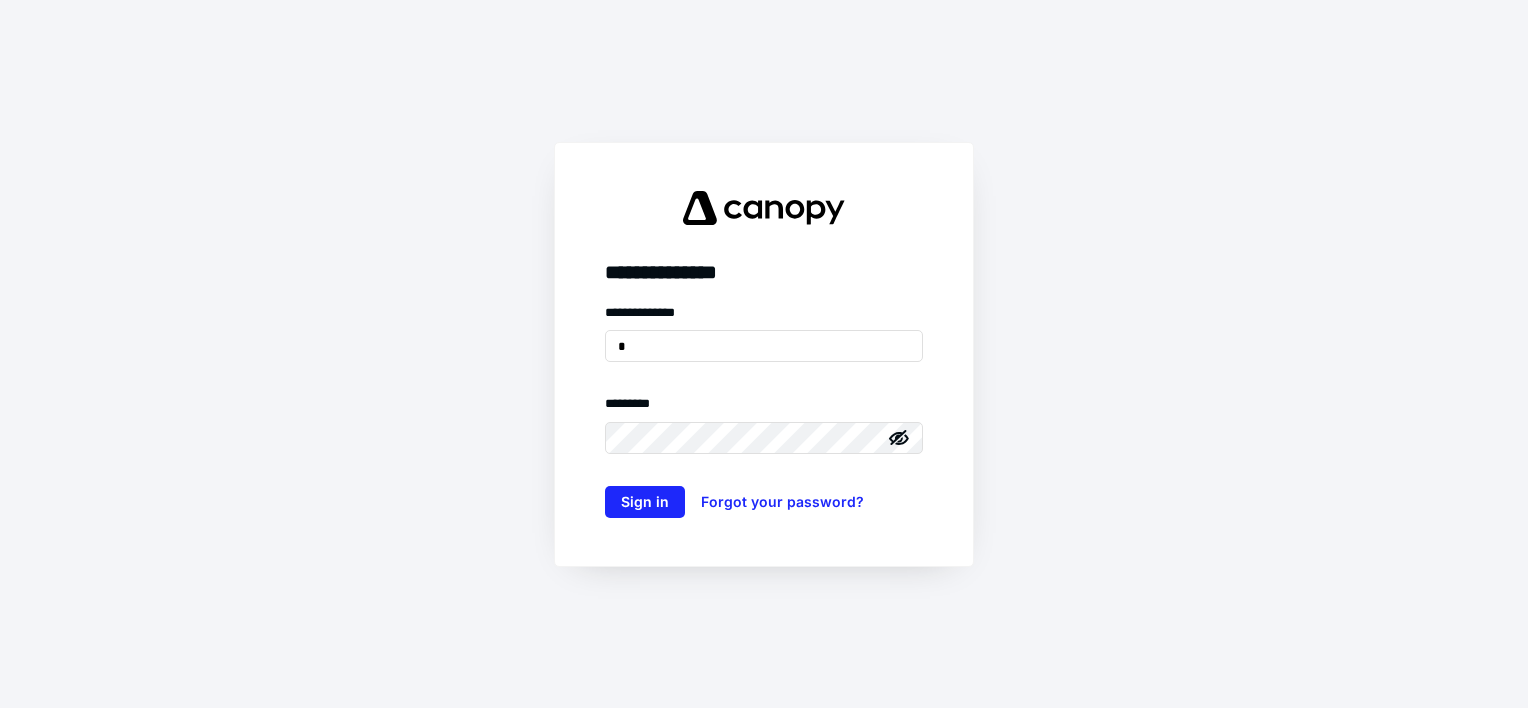 type on "**********" 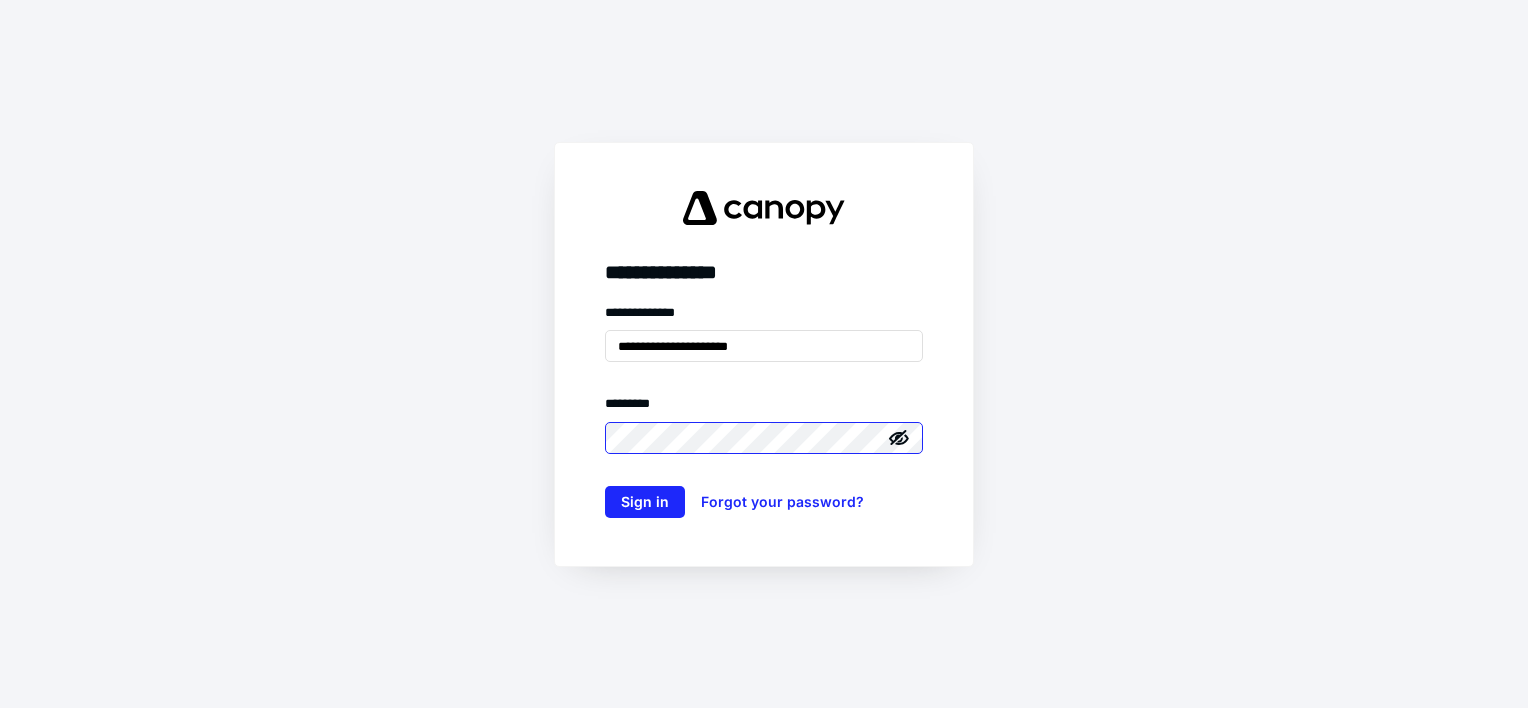 click on "Sign in" at bounding box center (645, 502) 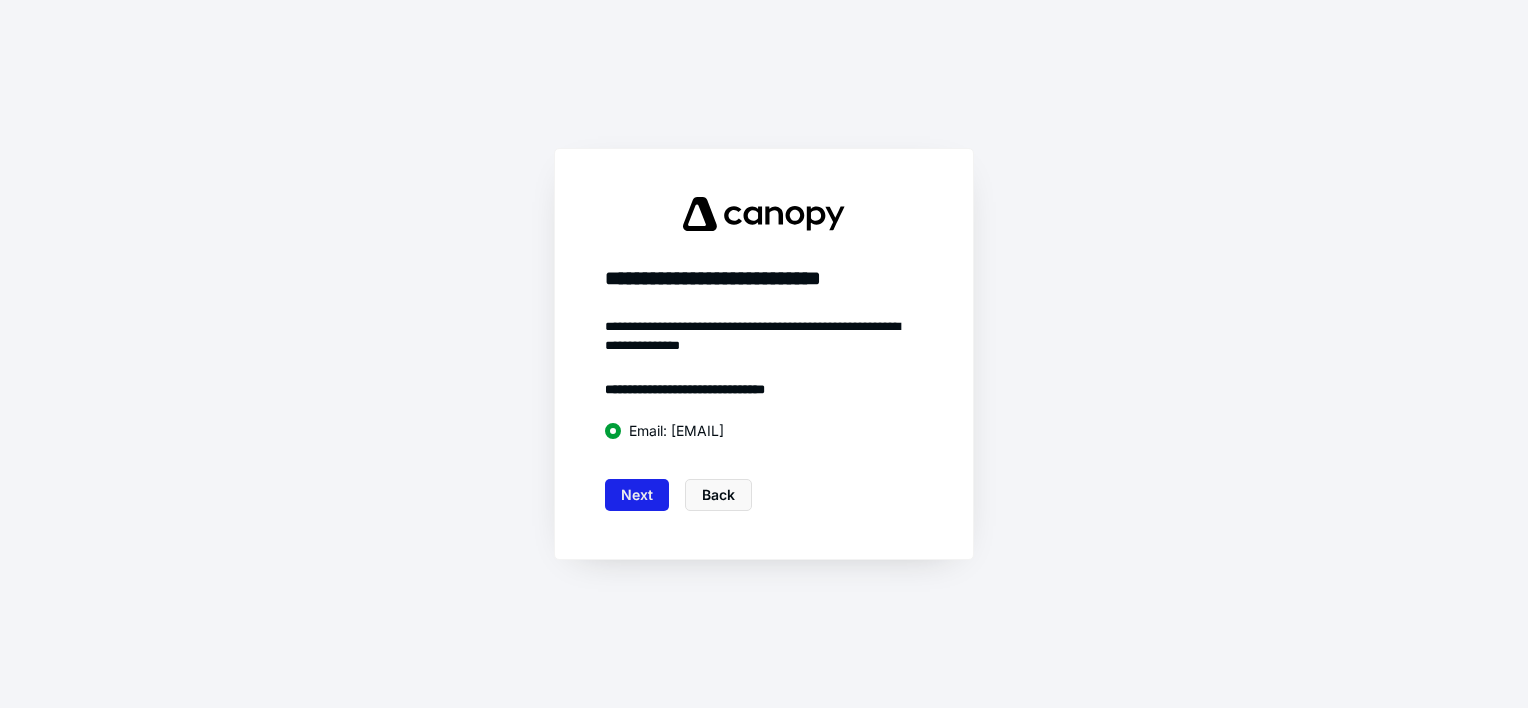 click on "Next" at bounding box center (637, 495) 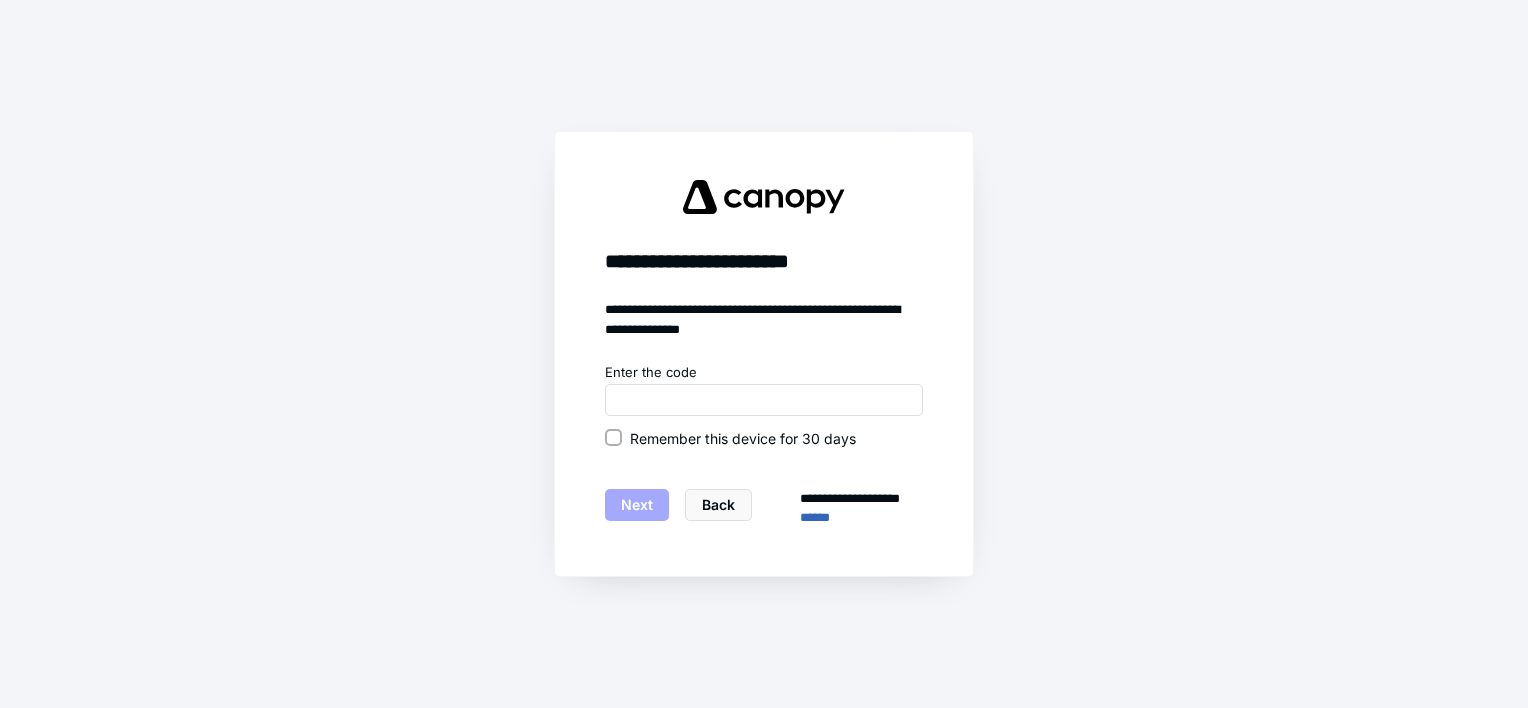 click on "Enter the code" at bounding box center (764, 373) 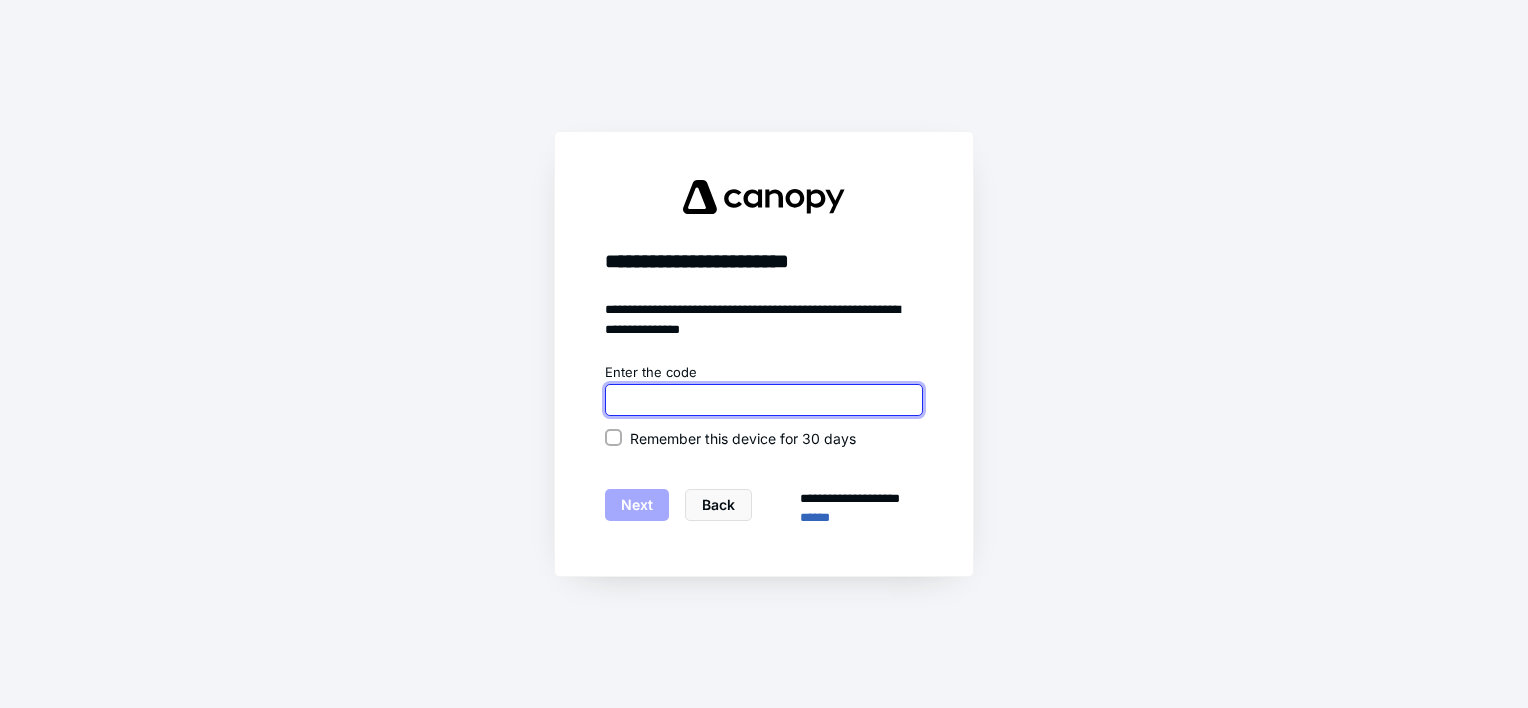 click at bounding box center (764, 400) 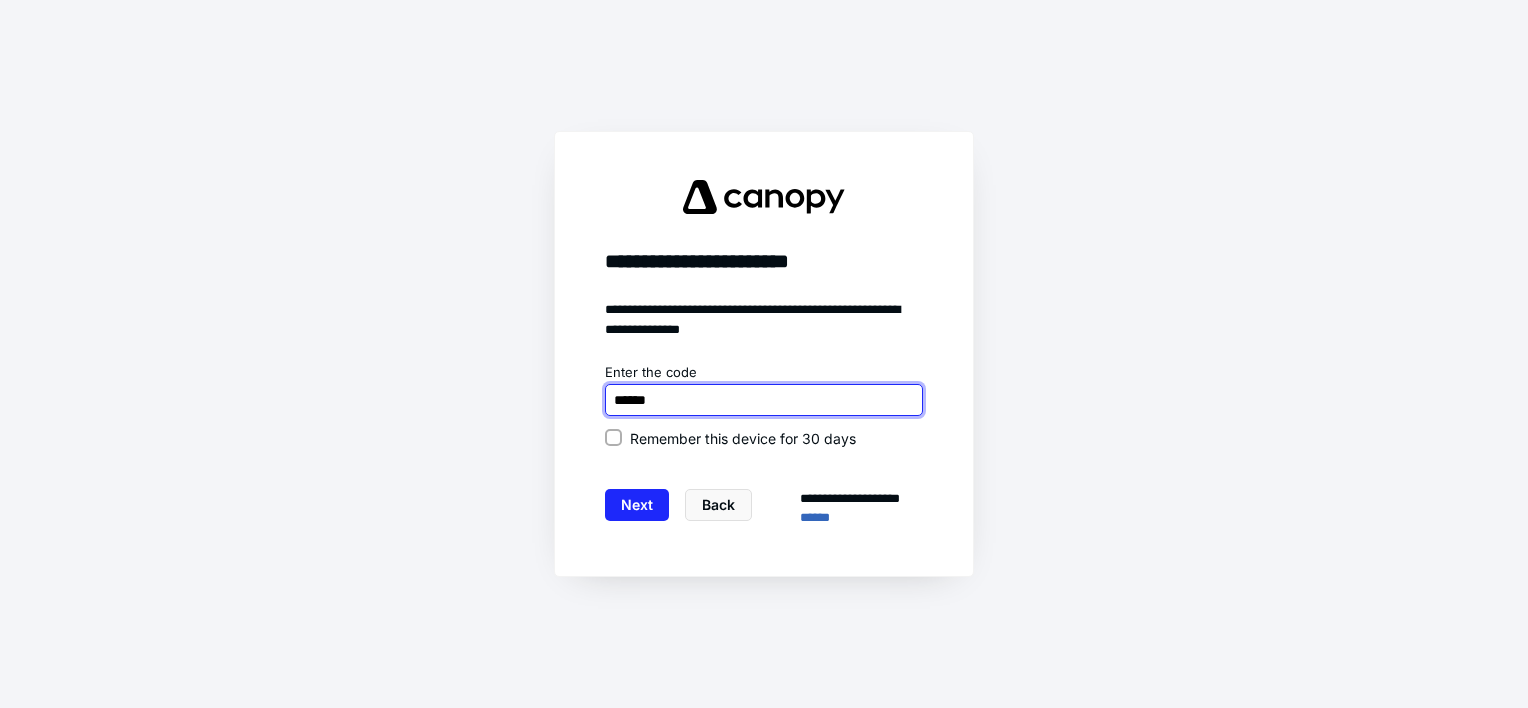 type on "******" 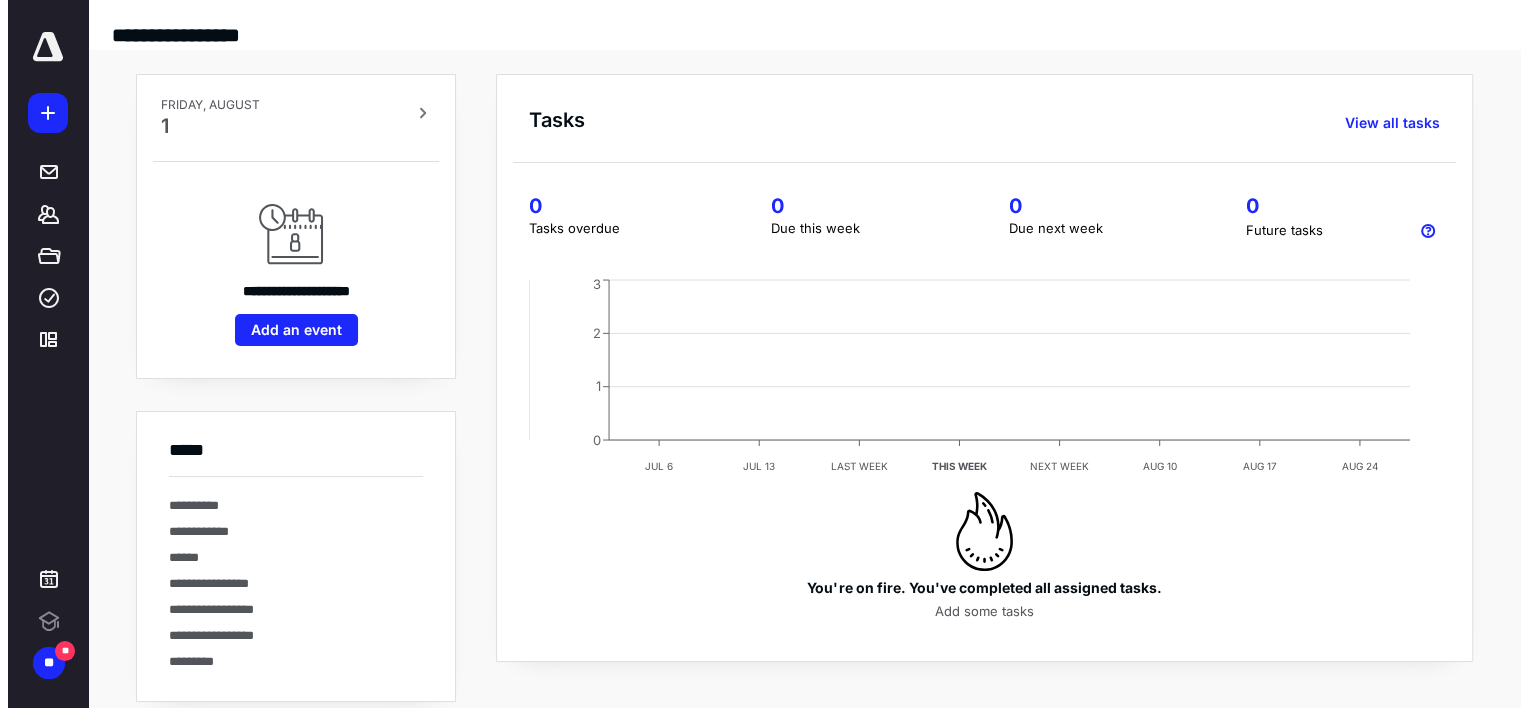 scroll, scrollTop: 0, scrollLeft: 0, axis: both 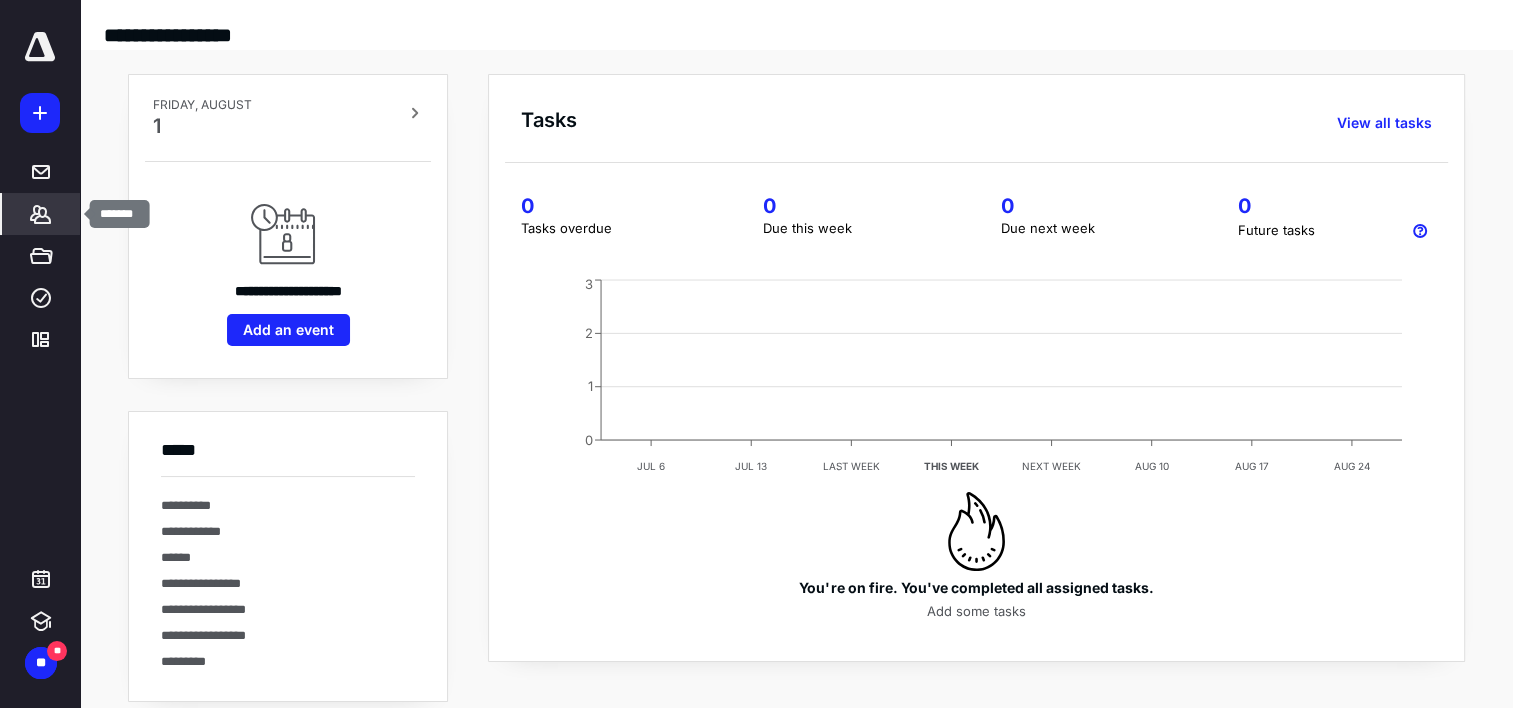 click 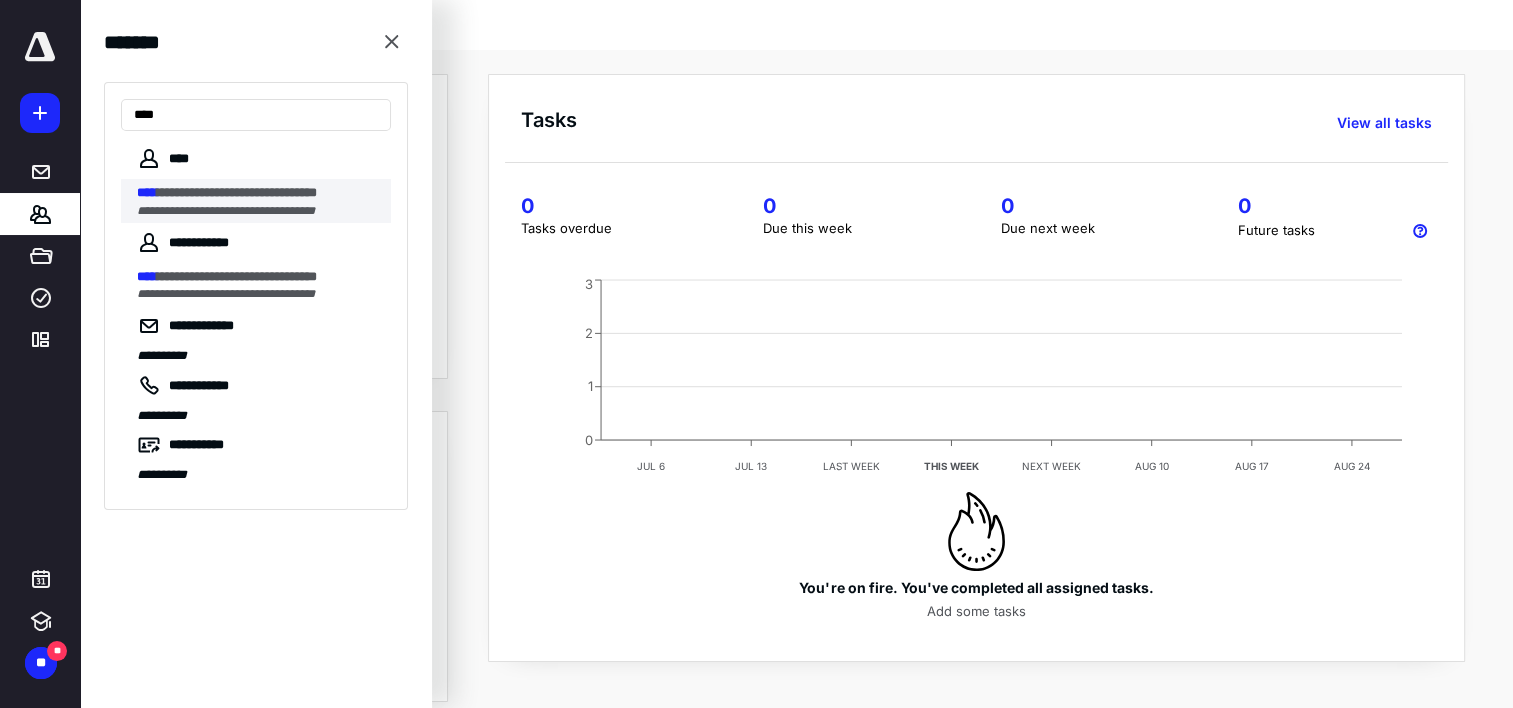 type on "****" 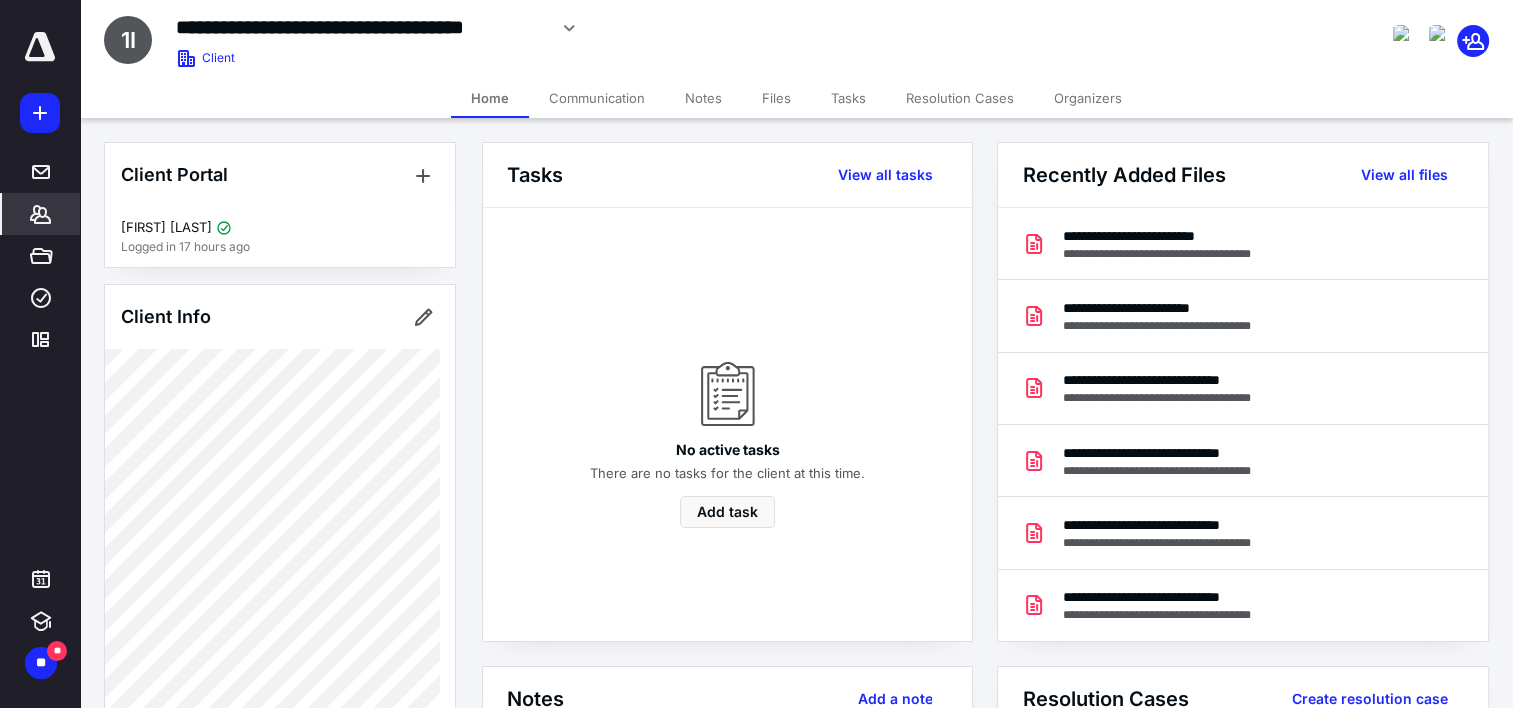 click on "Files" at bounding box center (776, 98) 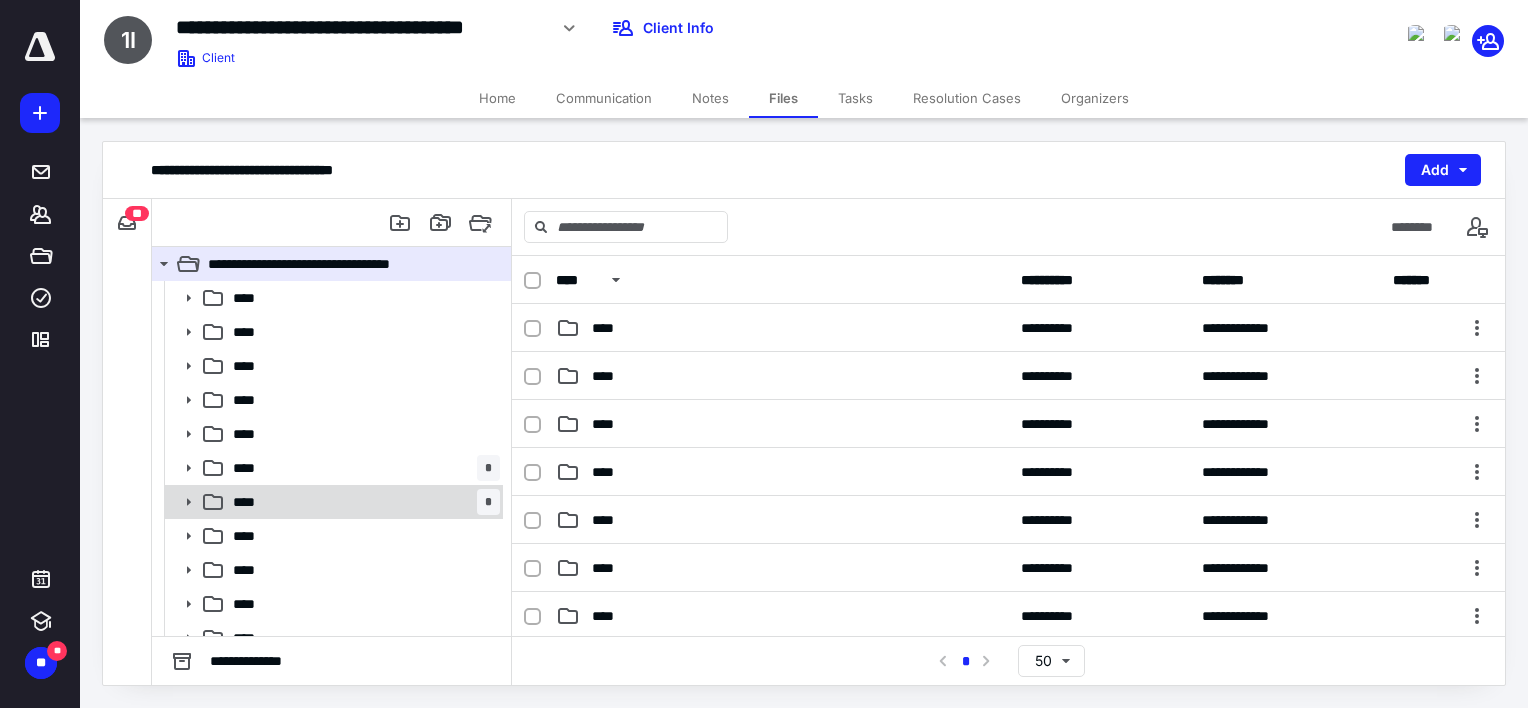 scroll, scrollTop: 52, scrollLeft: 0, axis: vertical 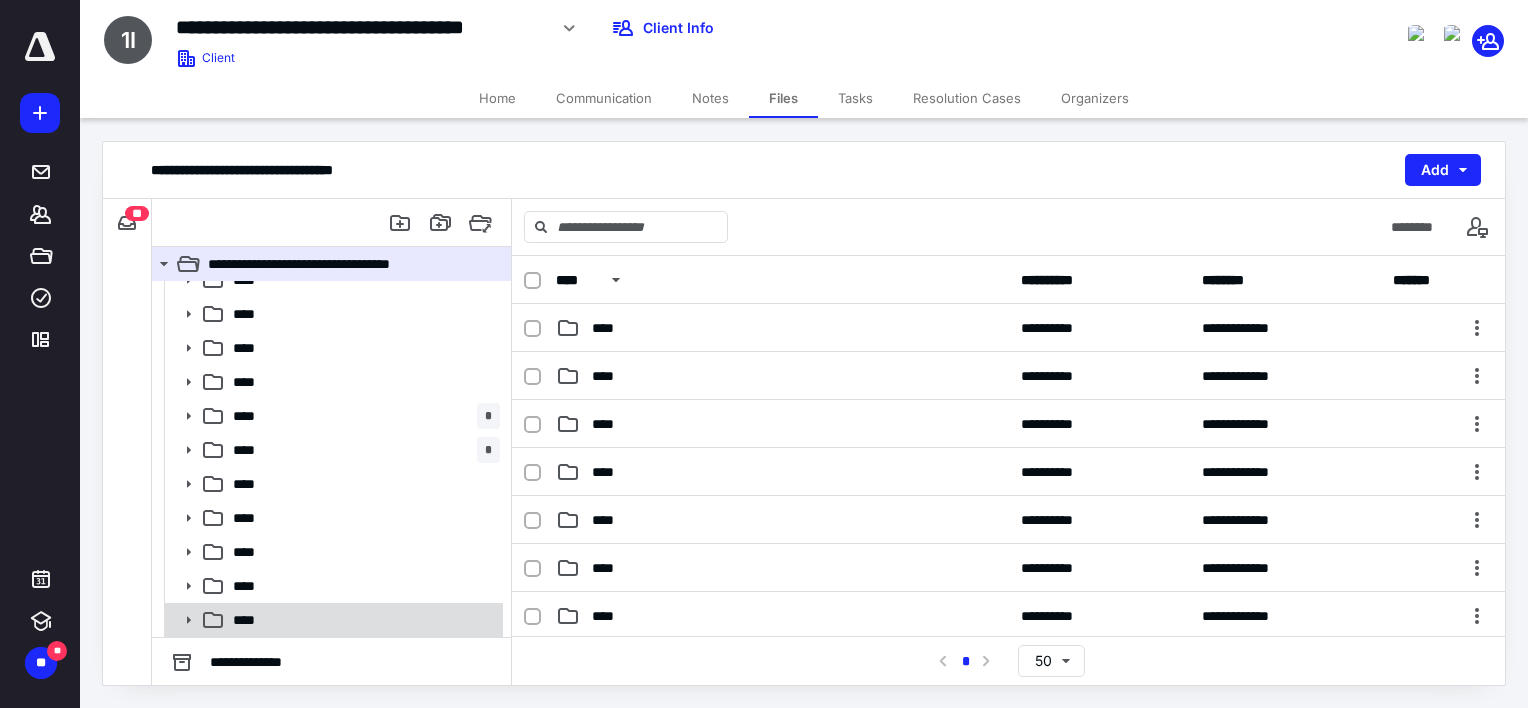 click 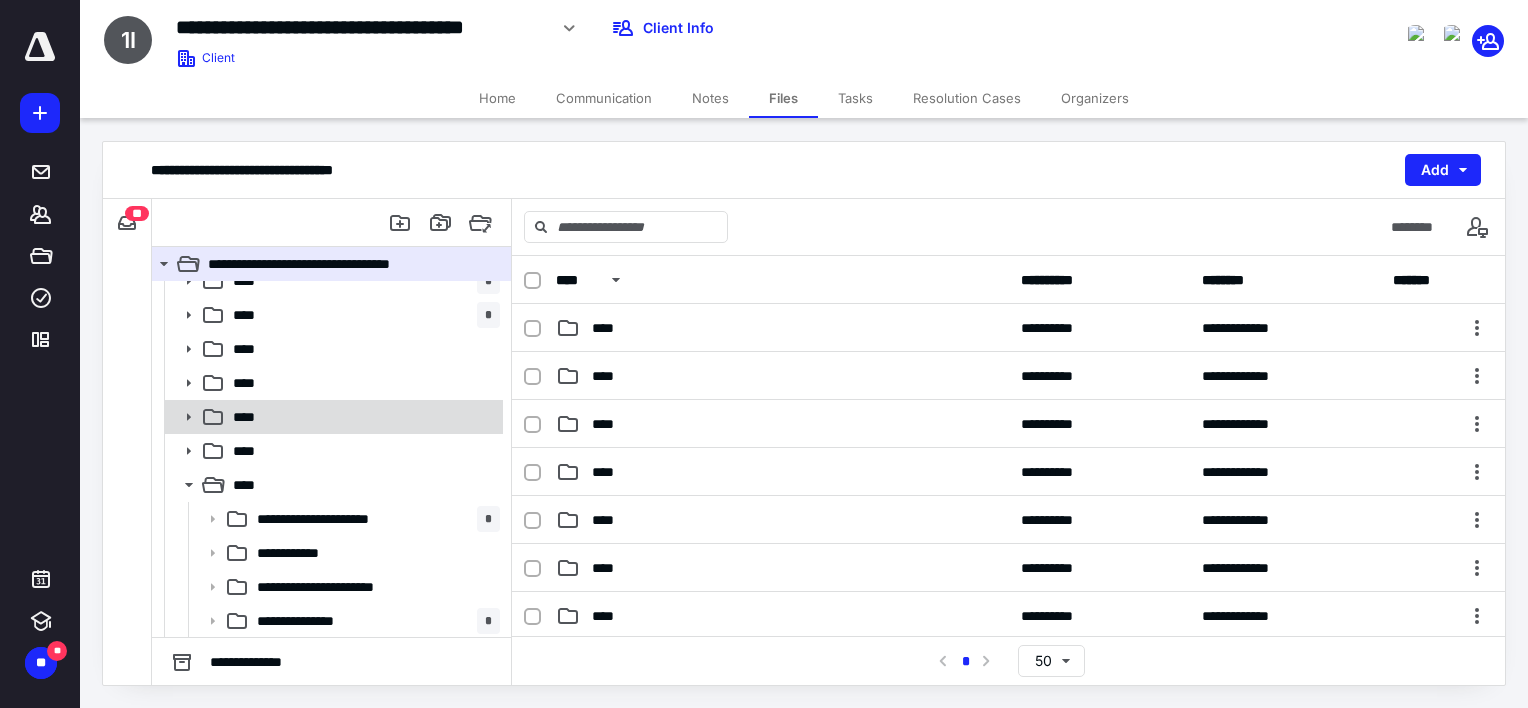 scroll, scrollTop: 188, scrollLeft: 0, axis: vertical 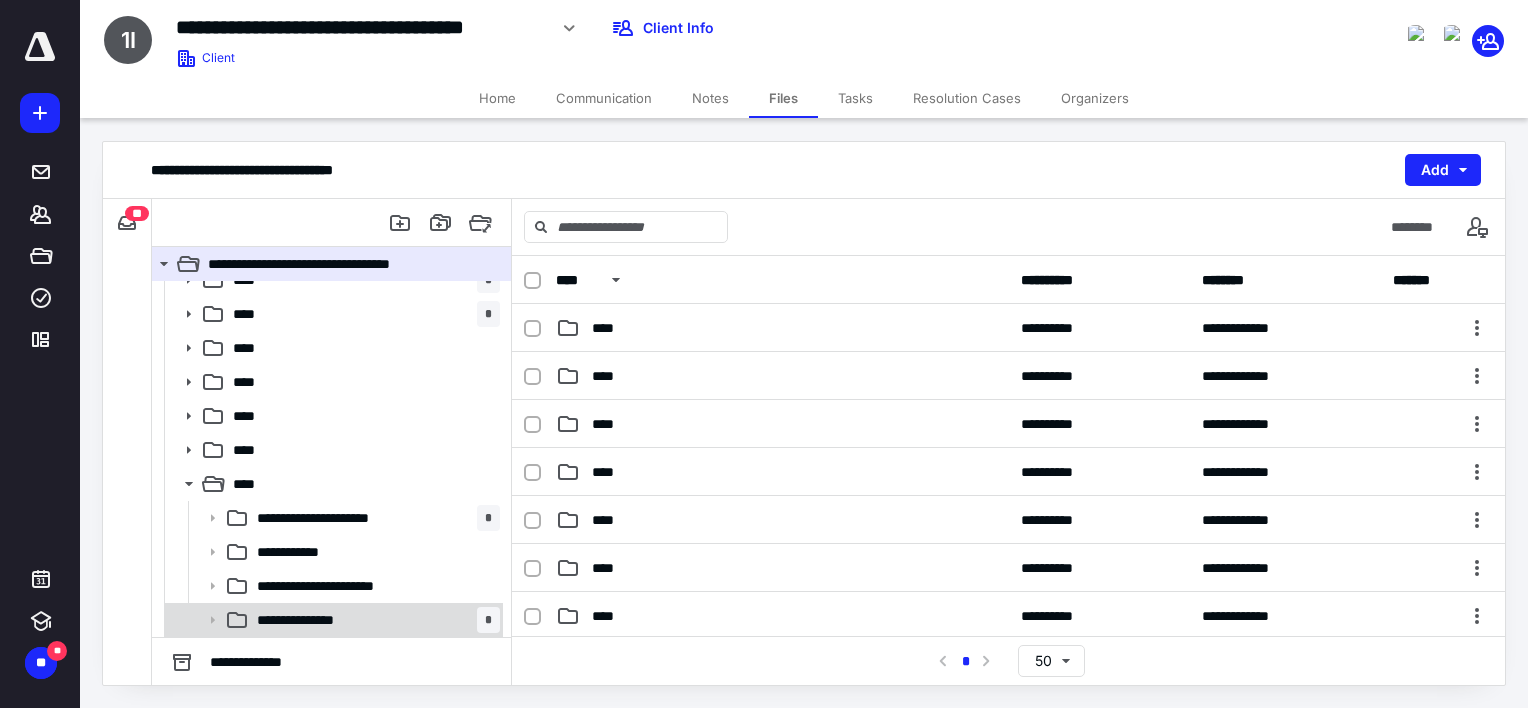 click 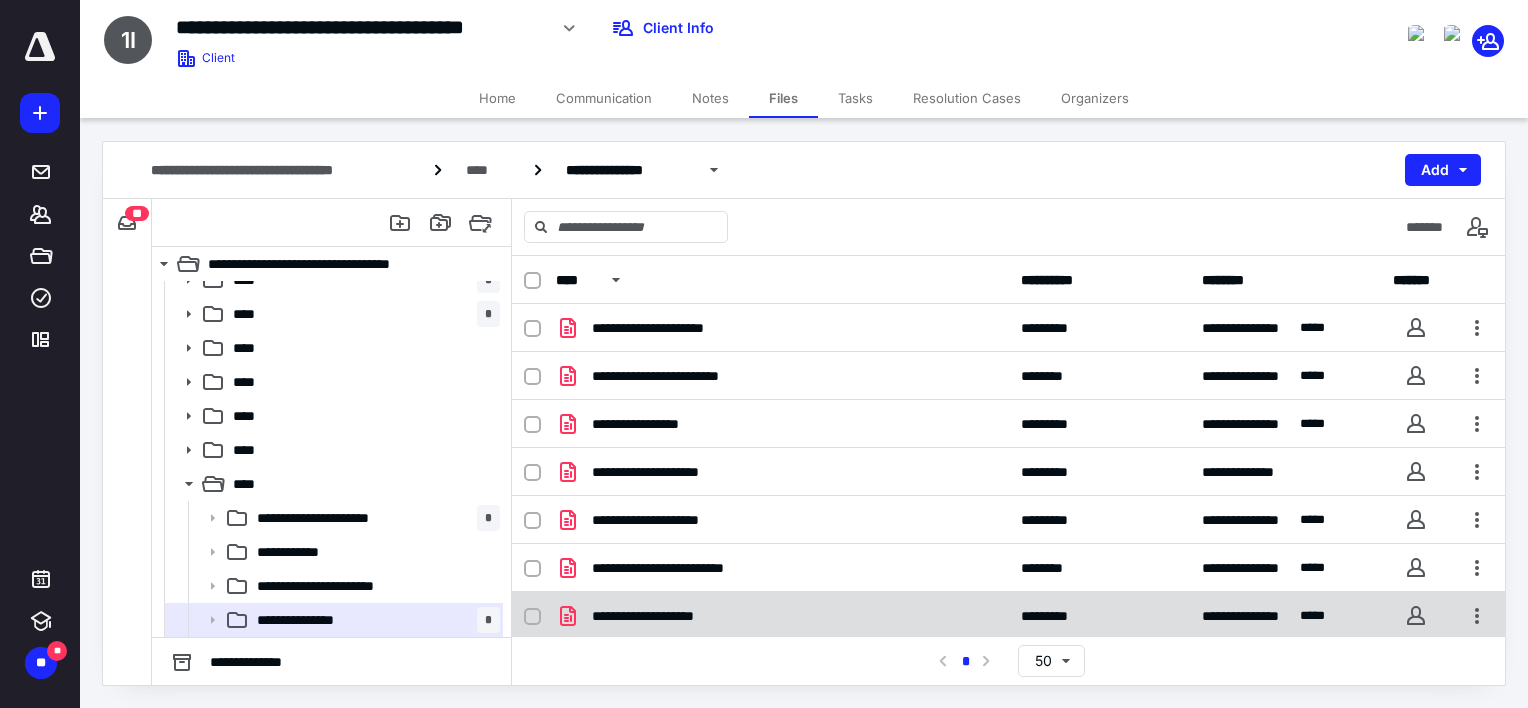click on "**********" at bounding box center [782, 616] 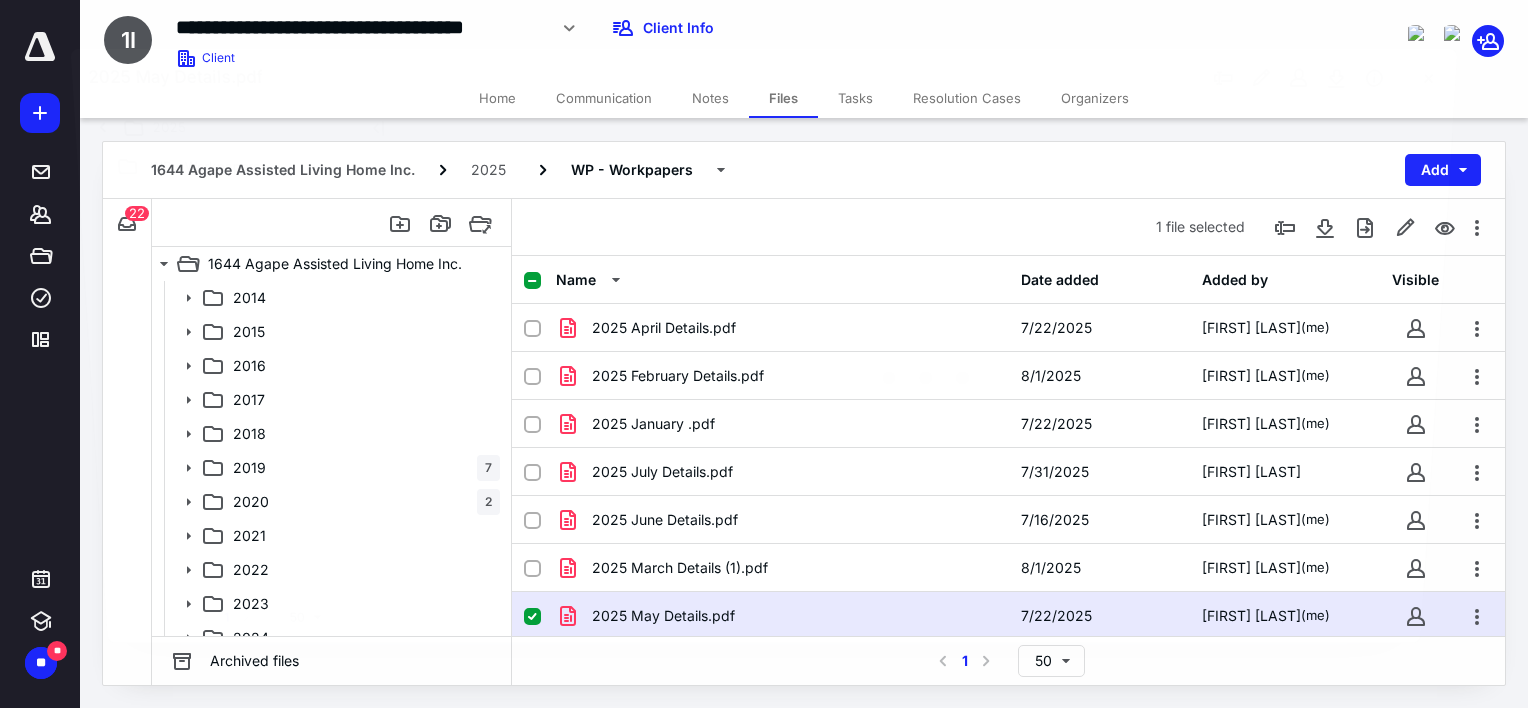 scroll, scrollTop: 188, scrollLeft: 0, axis: vertical 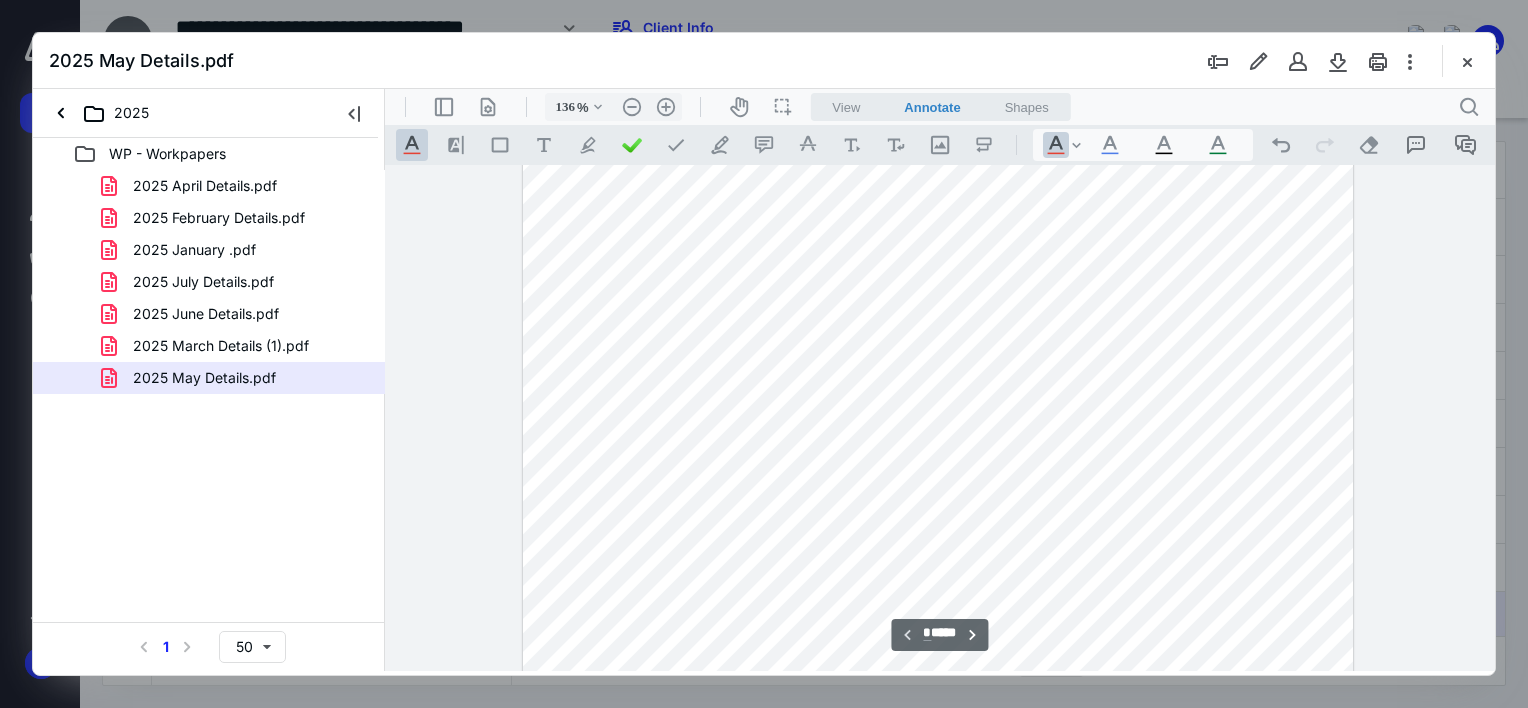 type on "161" 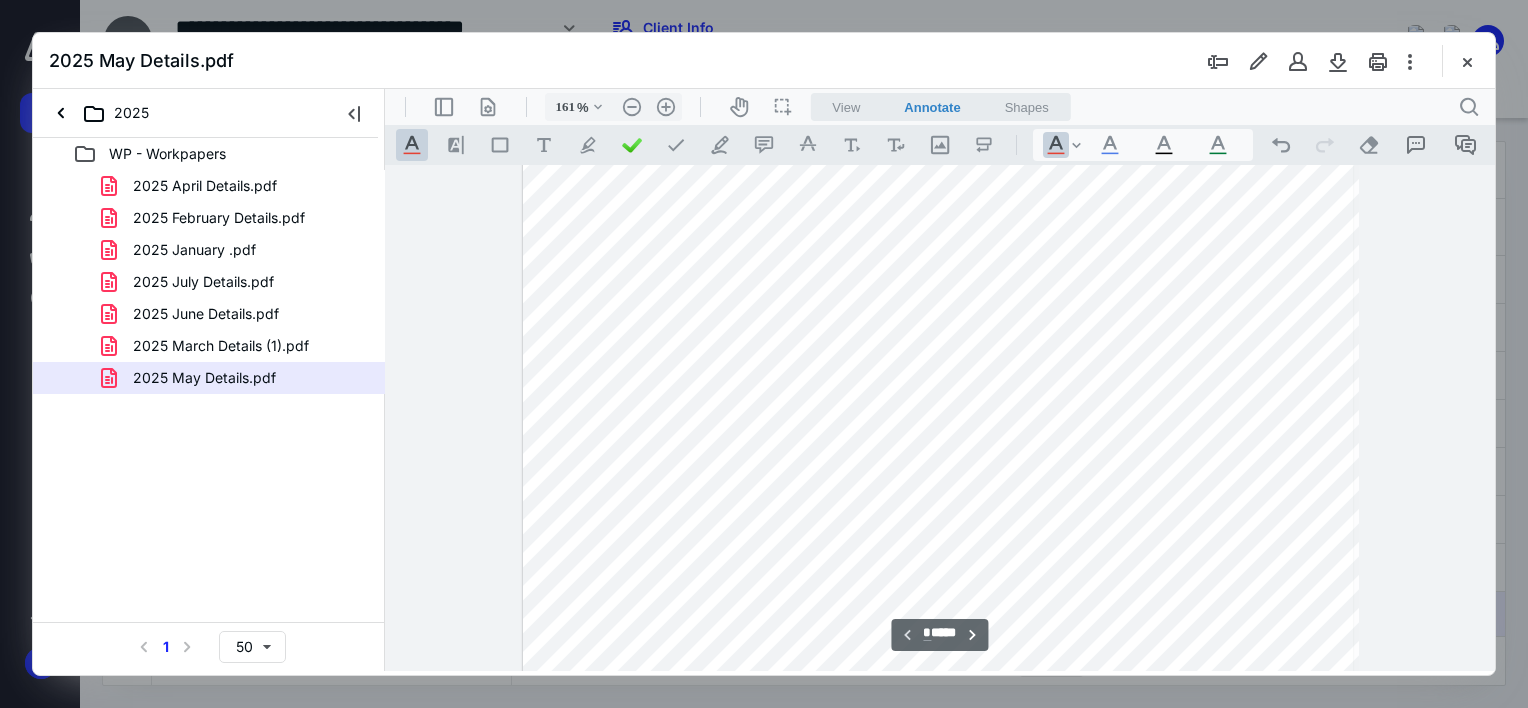 scroll, scrollTop: 637, scrollLeft: 0, axis: vertical 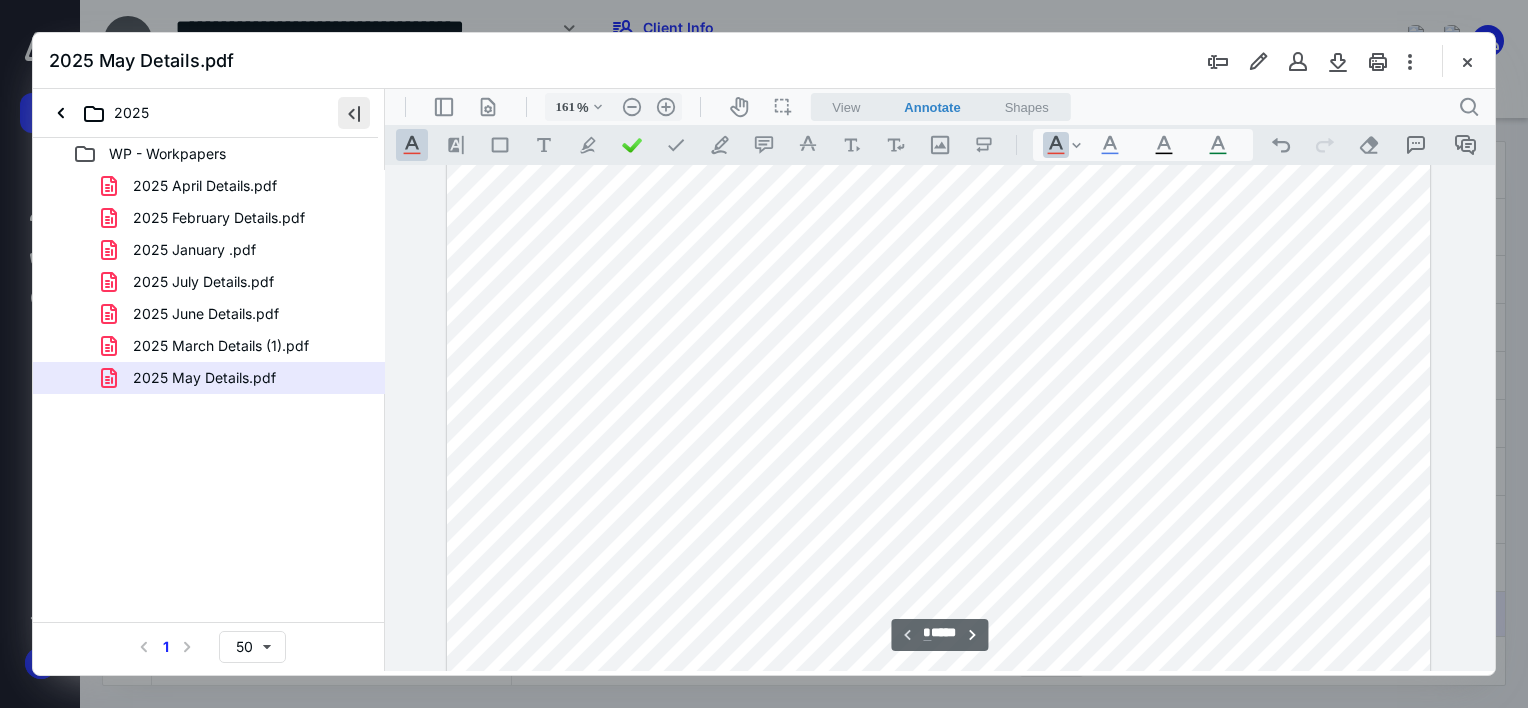 click at bounding box center (354, 113) 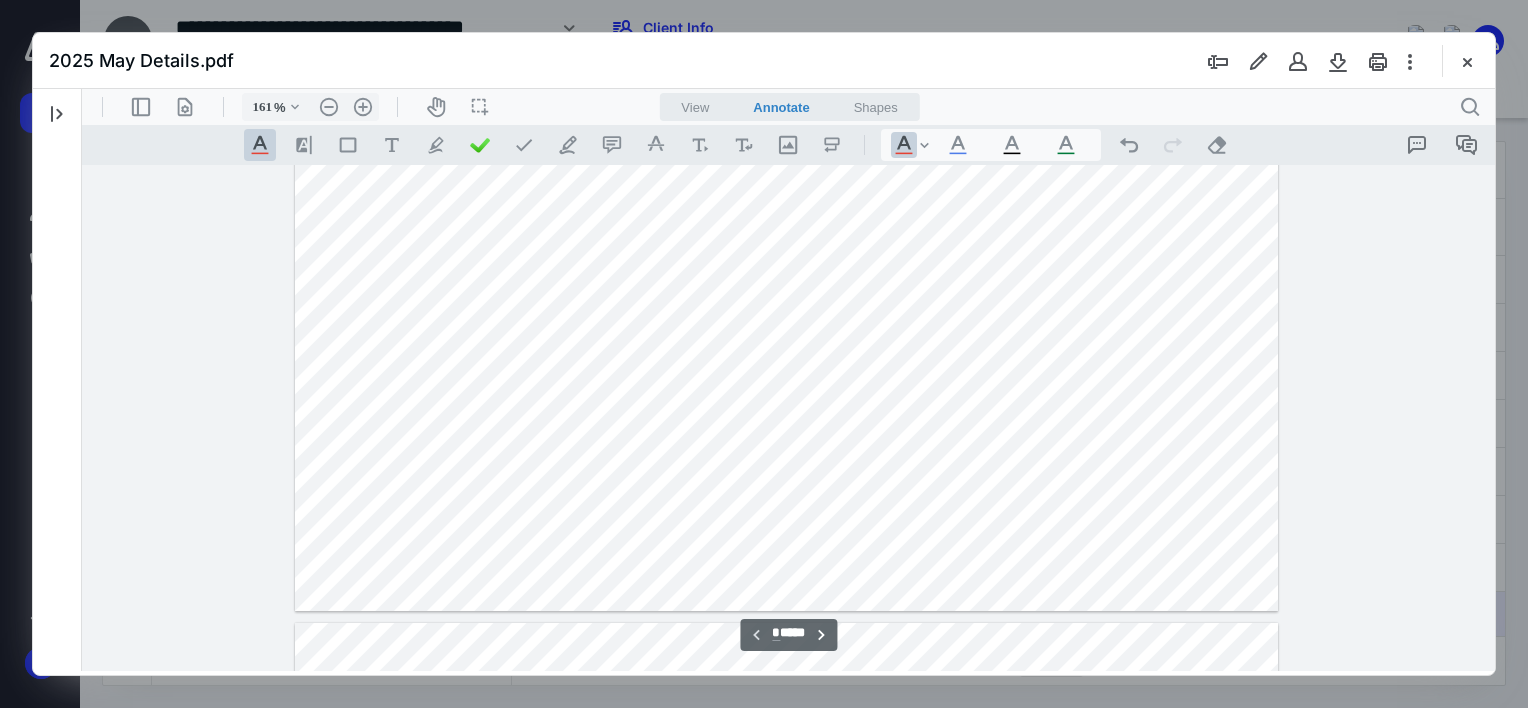 scroll, scrollTop: 1037, scrollLeft: 0, axis: vertical 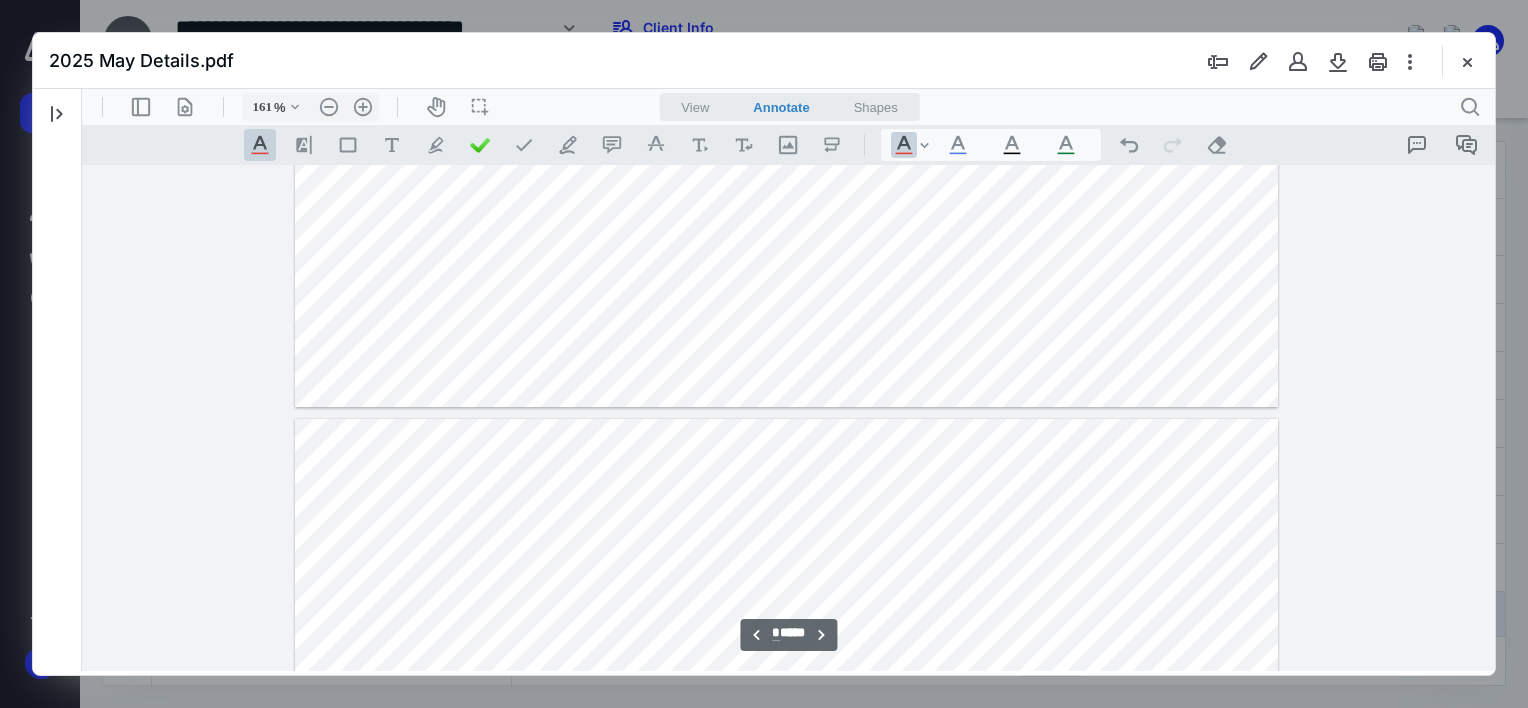 click on "*" at bounding box center (776, 633) 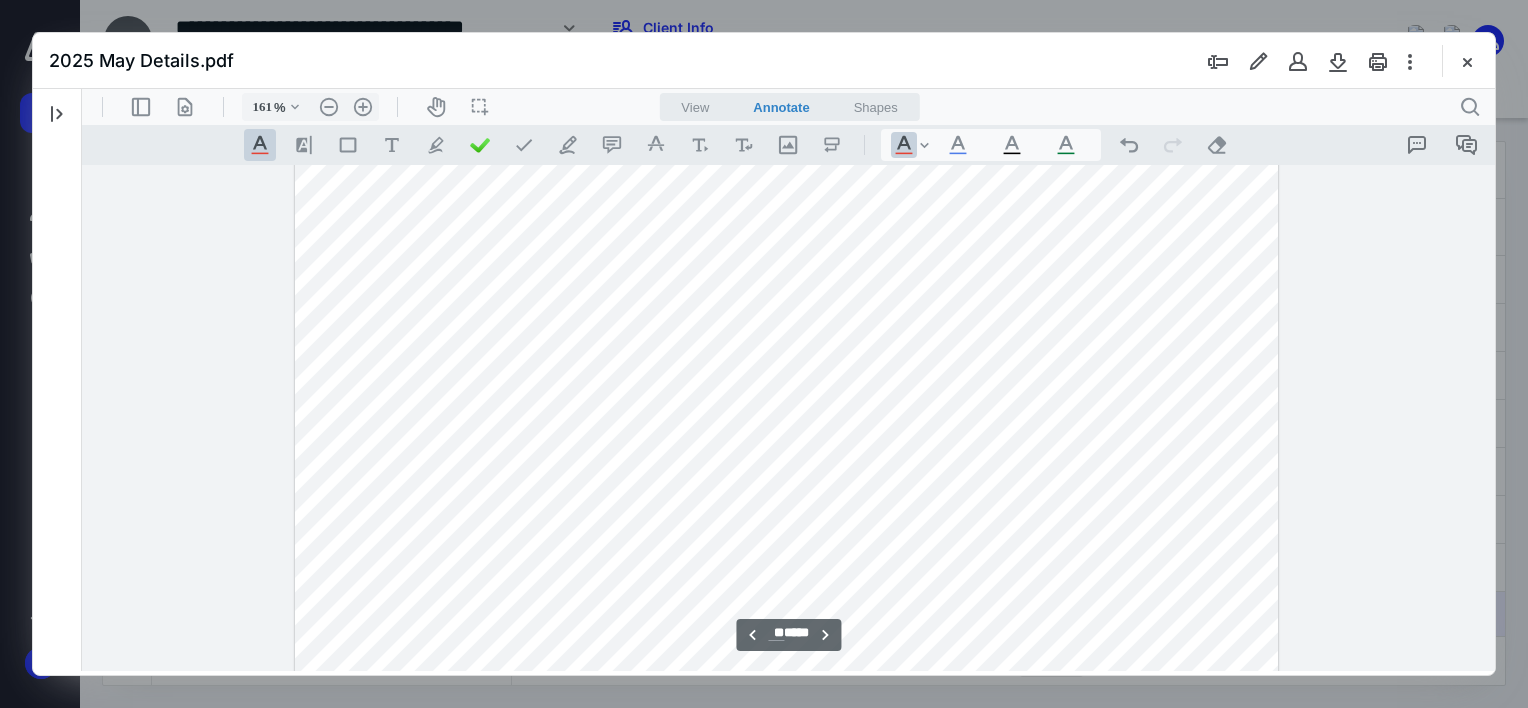scroll, scrollTop: 16168, scrollLeft: 0, axis: vertical 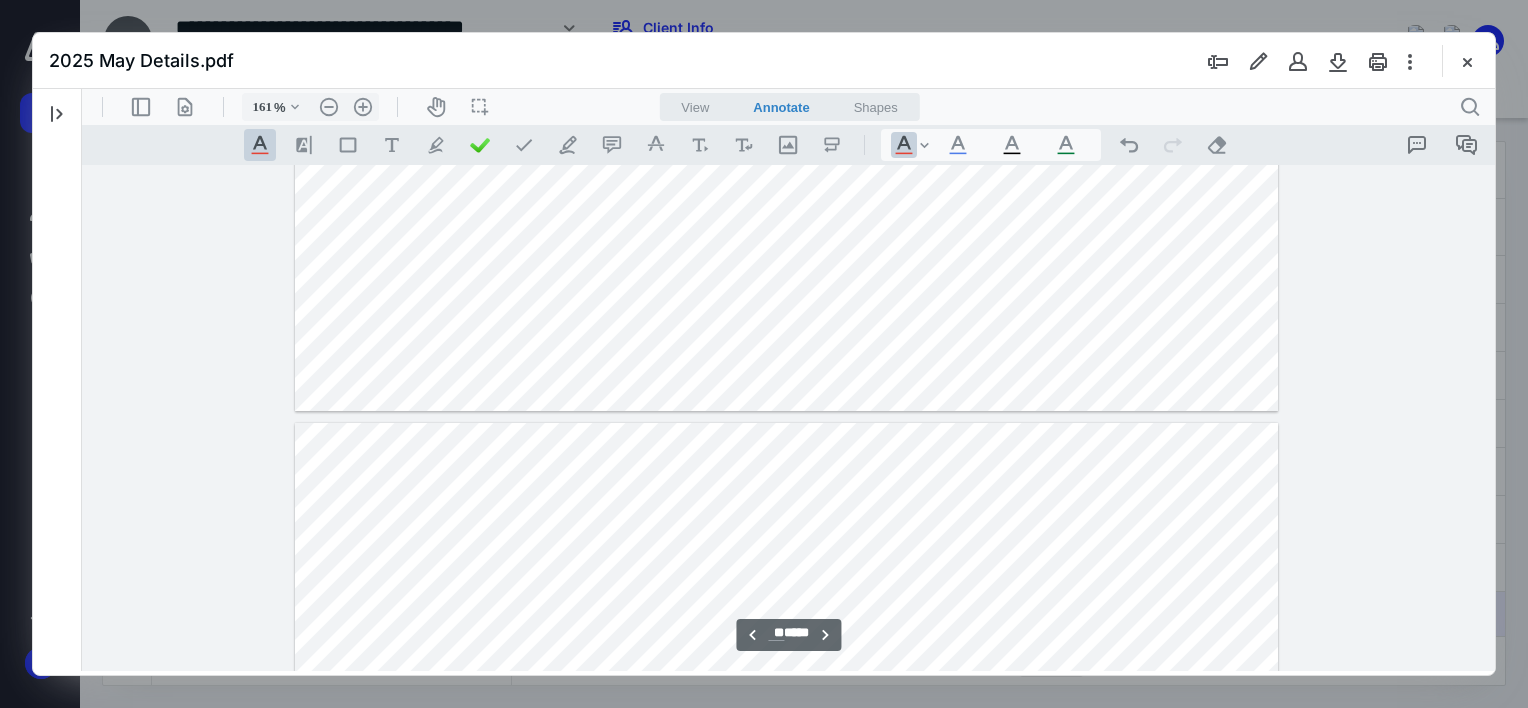 type on "**" 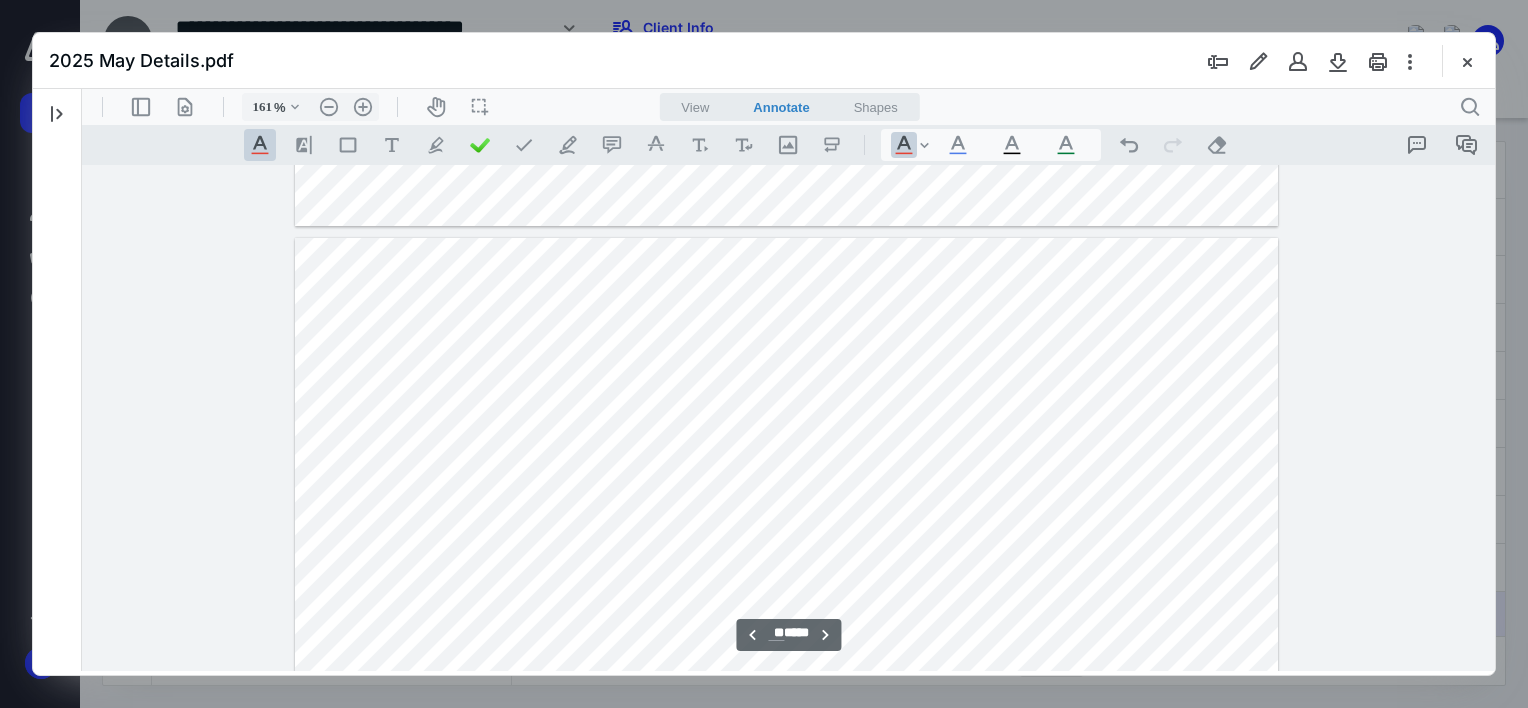 scroll, scrollTop: 13968, scrollLeft: 0, axis: vertical 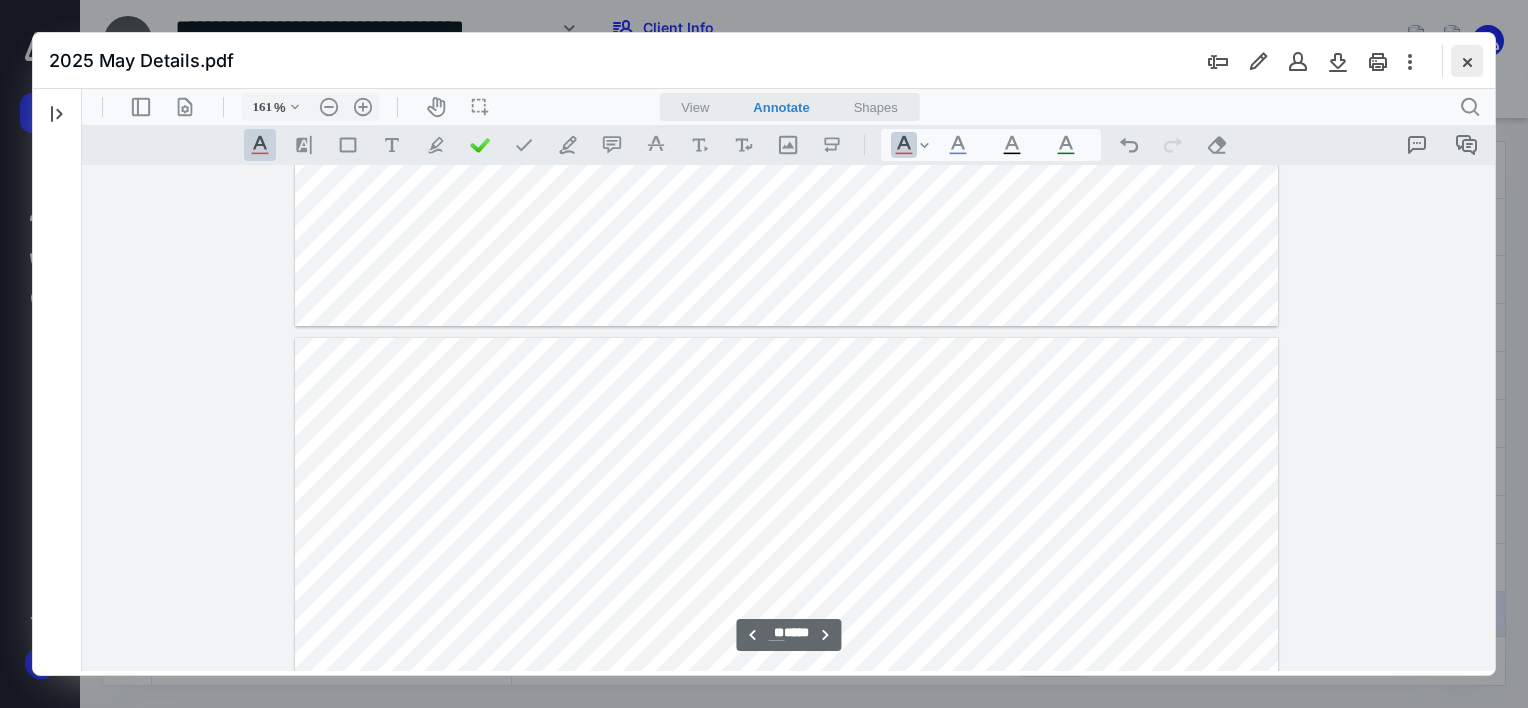 click at bounding box center (1467, 61) 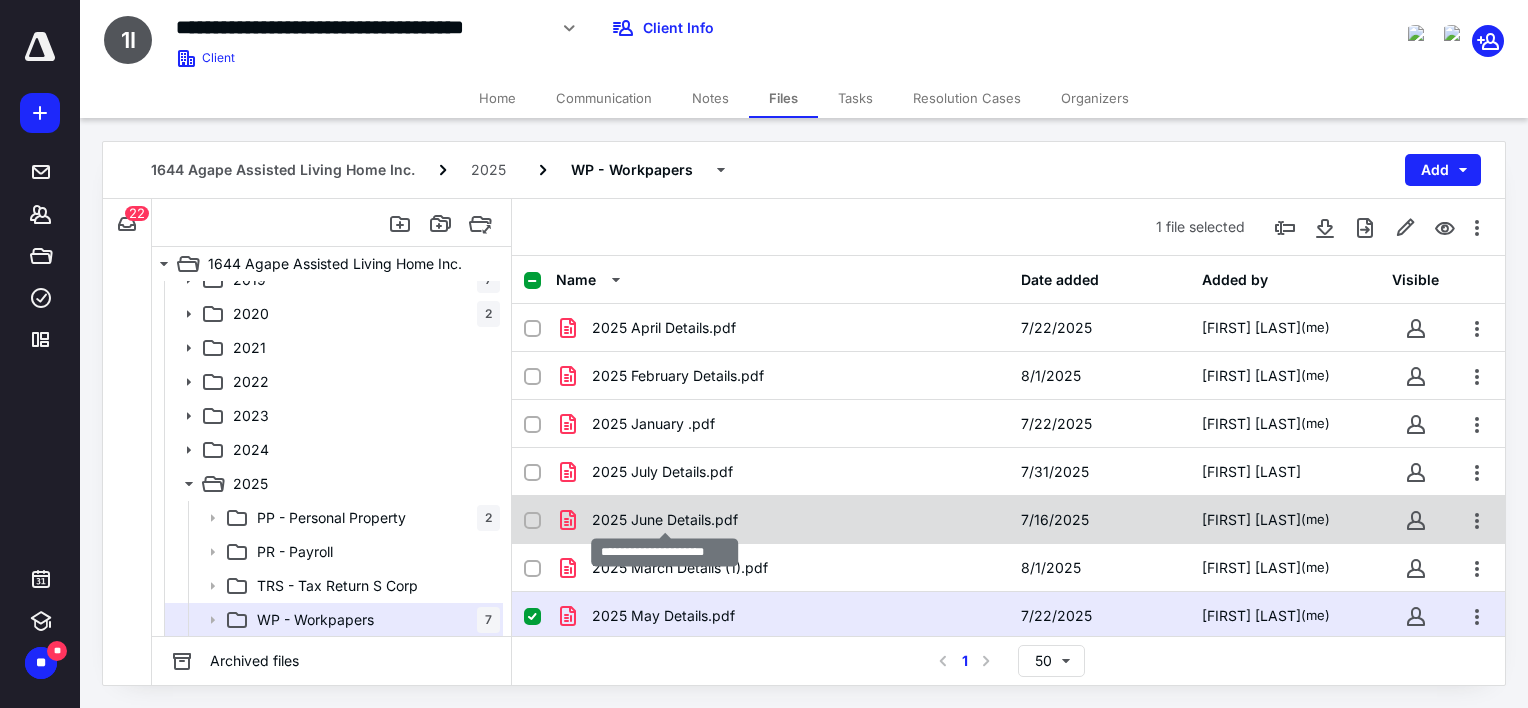click on "2025 June Details.pdf" at bounding box center (665, 520) 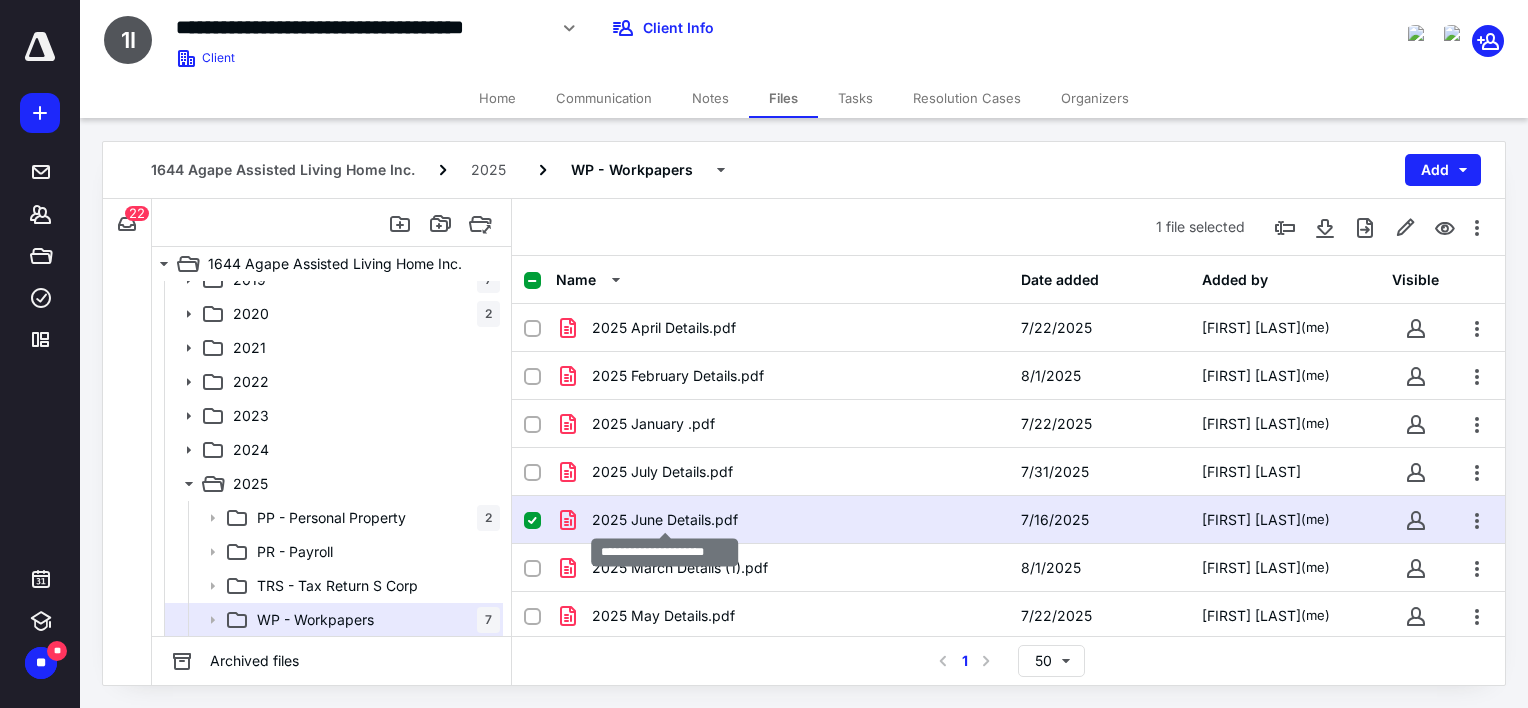 click on "2025 June Details.pdf" at bounding box center (665, 520) 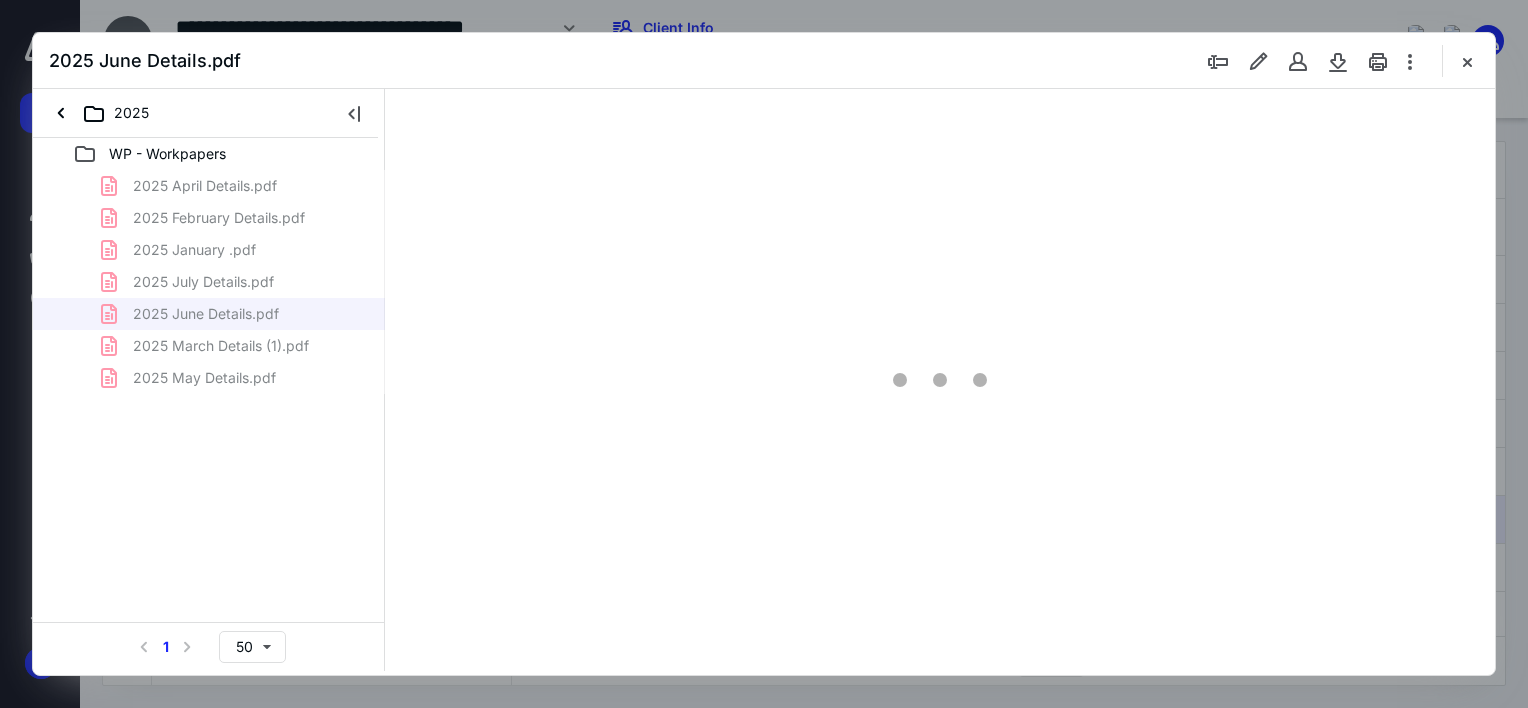 scroll, scrollTop: 0, scrollLeft: 0, axis: both 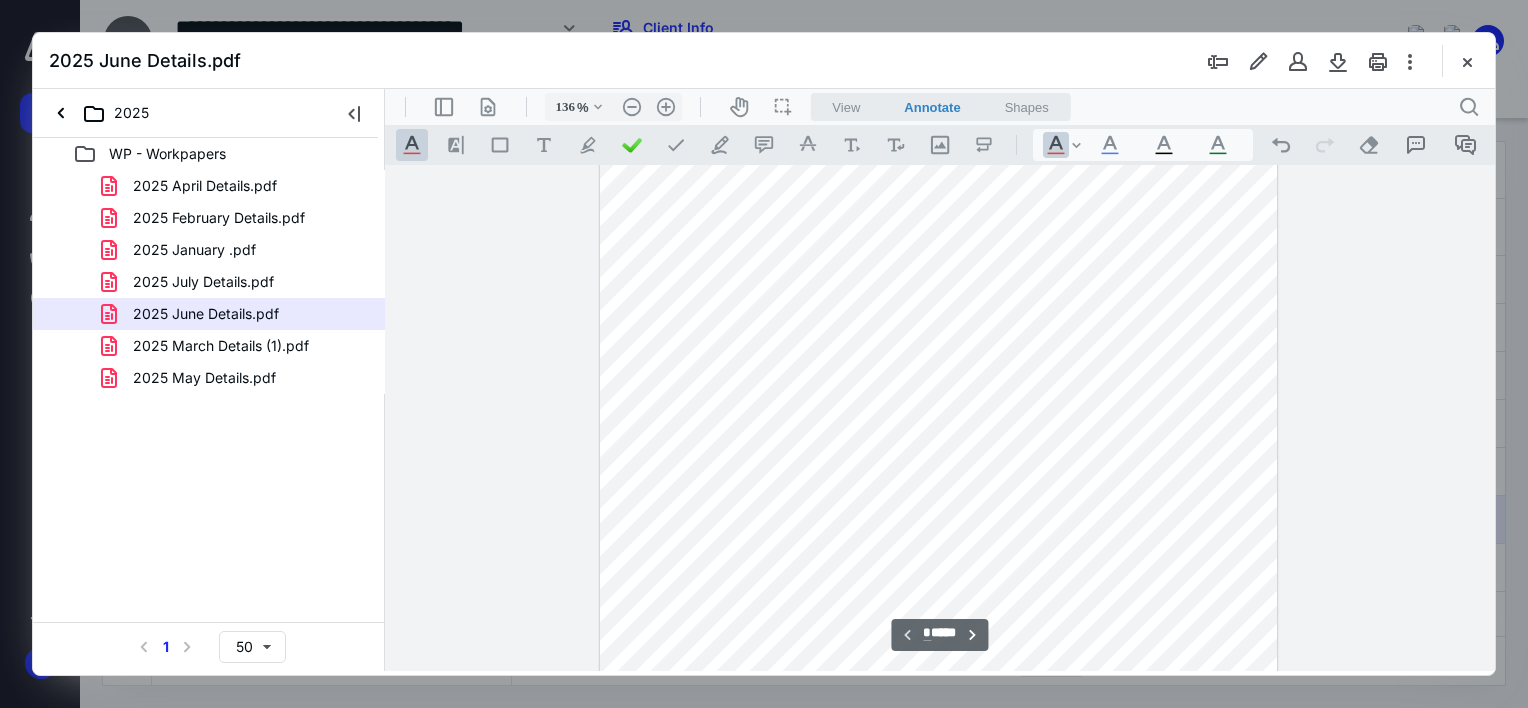 type on "161" 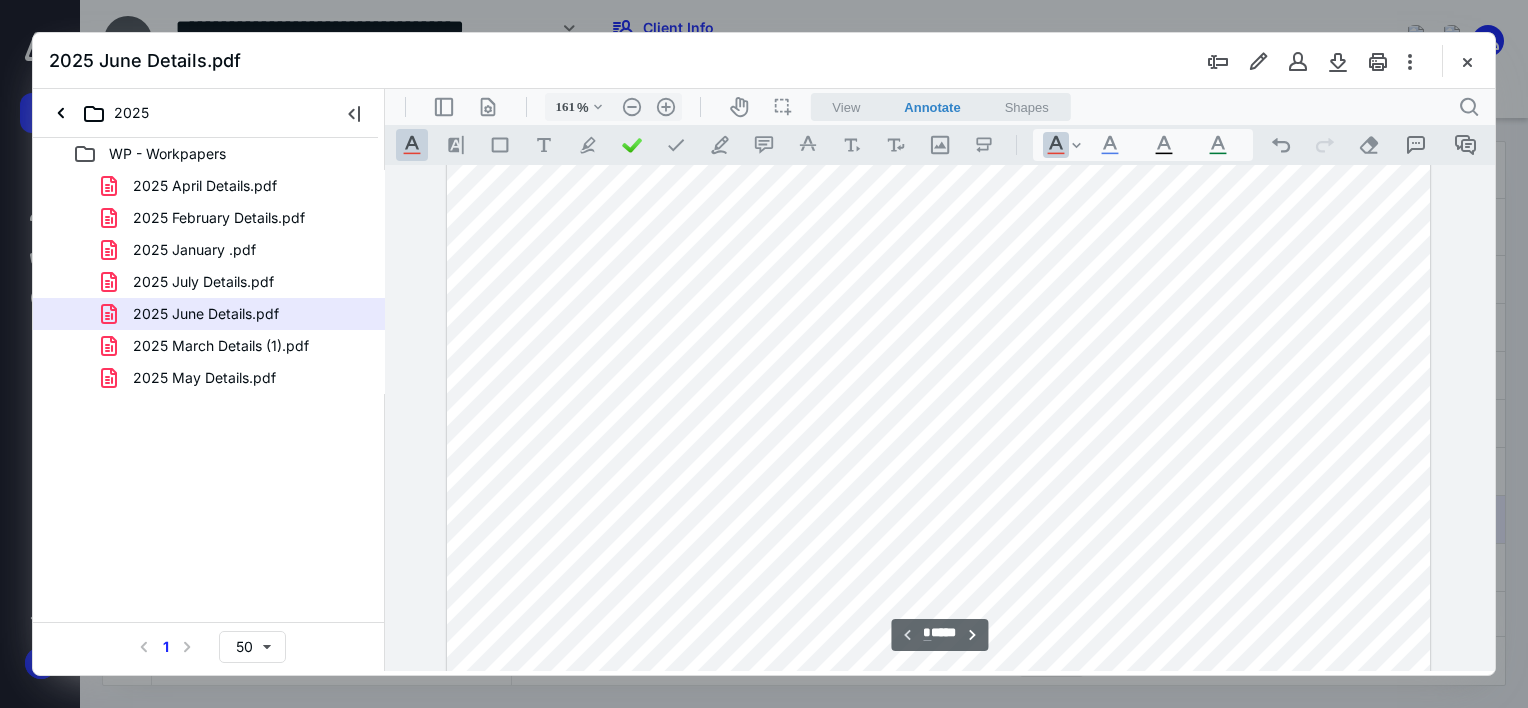 scroll, scrollTop: 683, scrollLeft: 0, axis: vertical 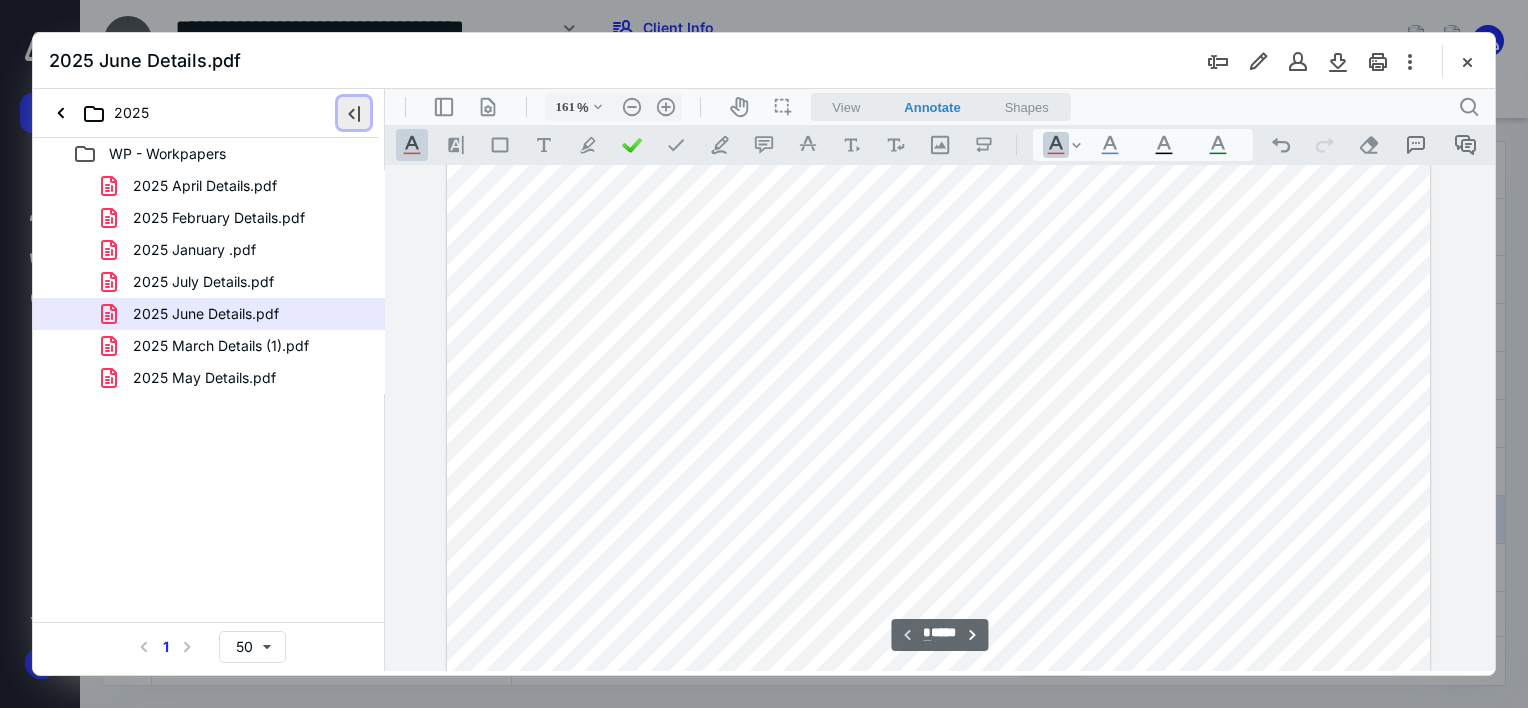 click at bounding box center [354, 113] 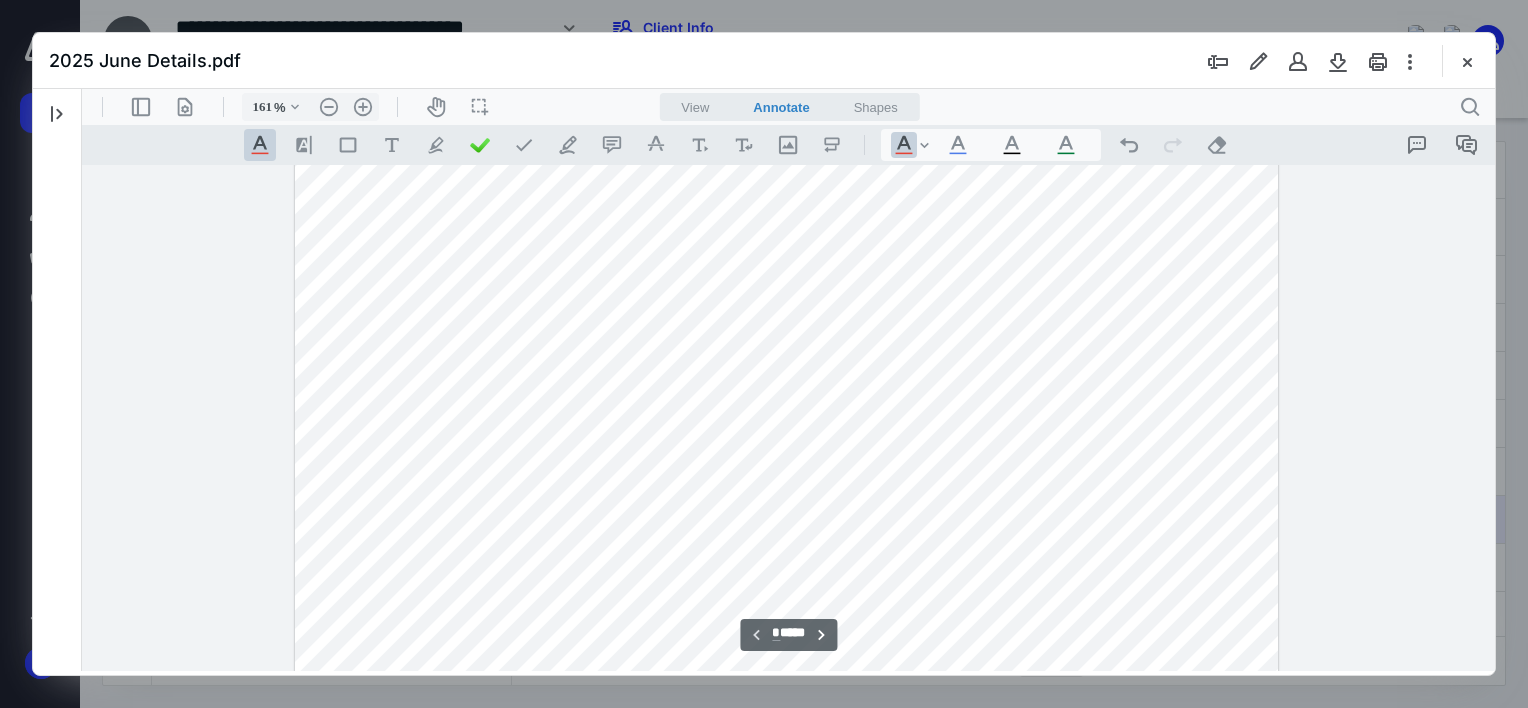 click on "*" at bounding box center (776, 633) 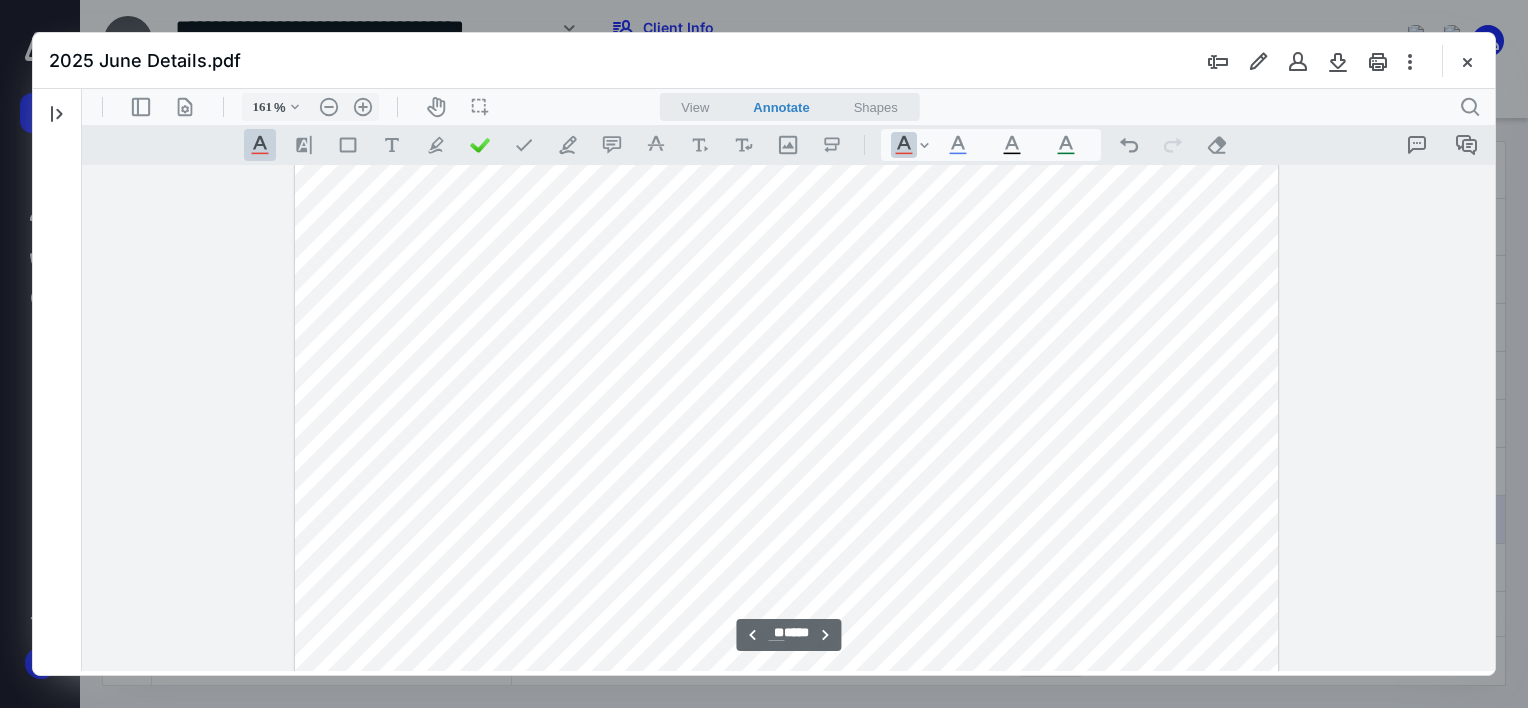scroll, scrollTop: 15638, scrollLeft: 0, axis: vertical 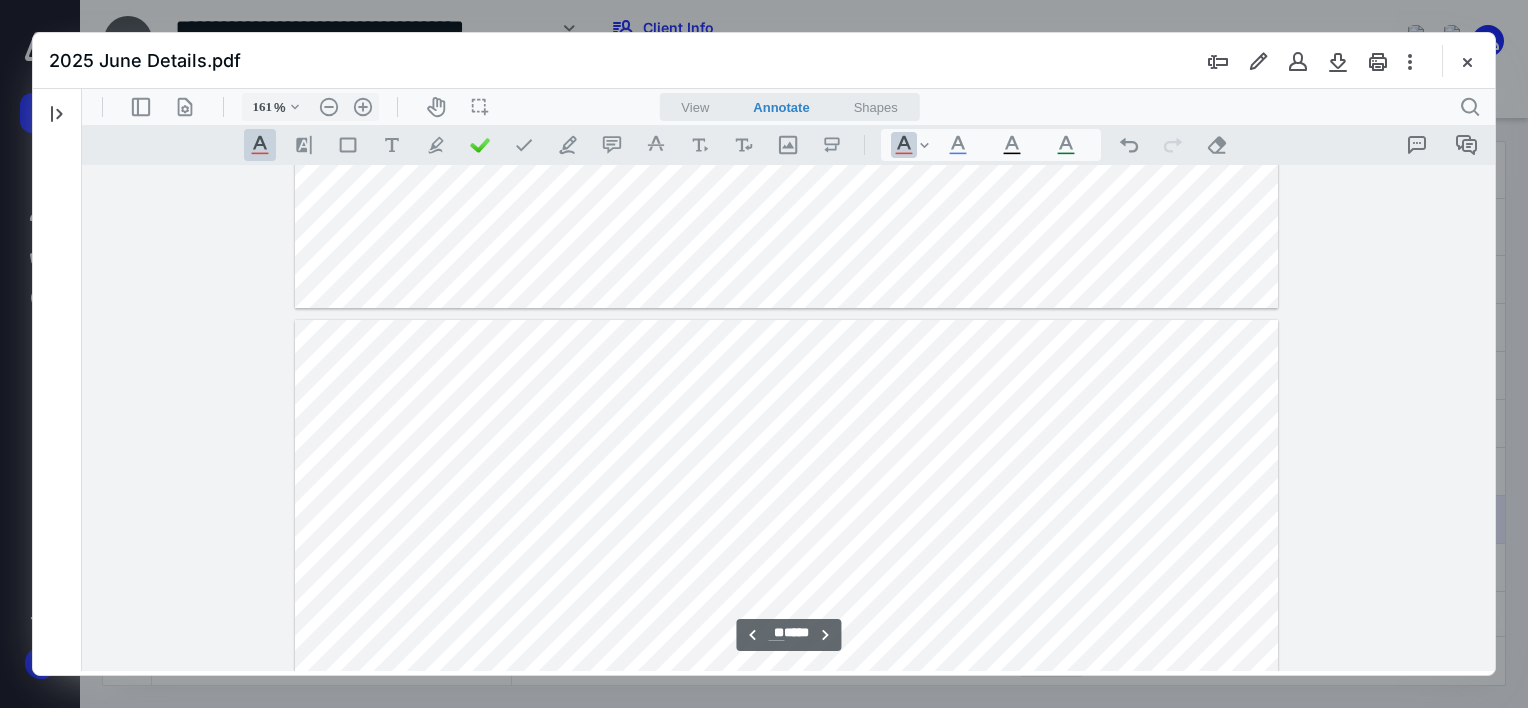 type on "**" 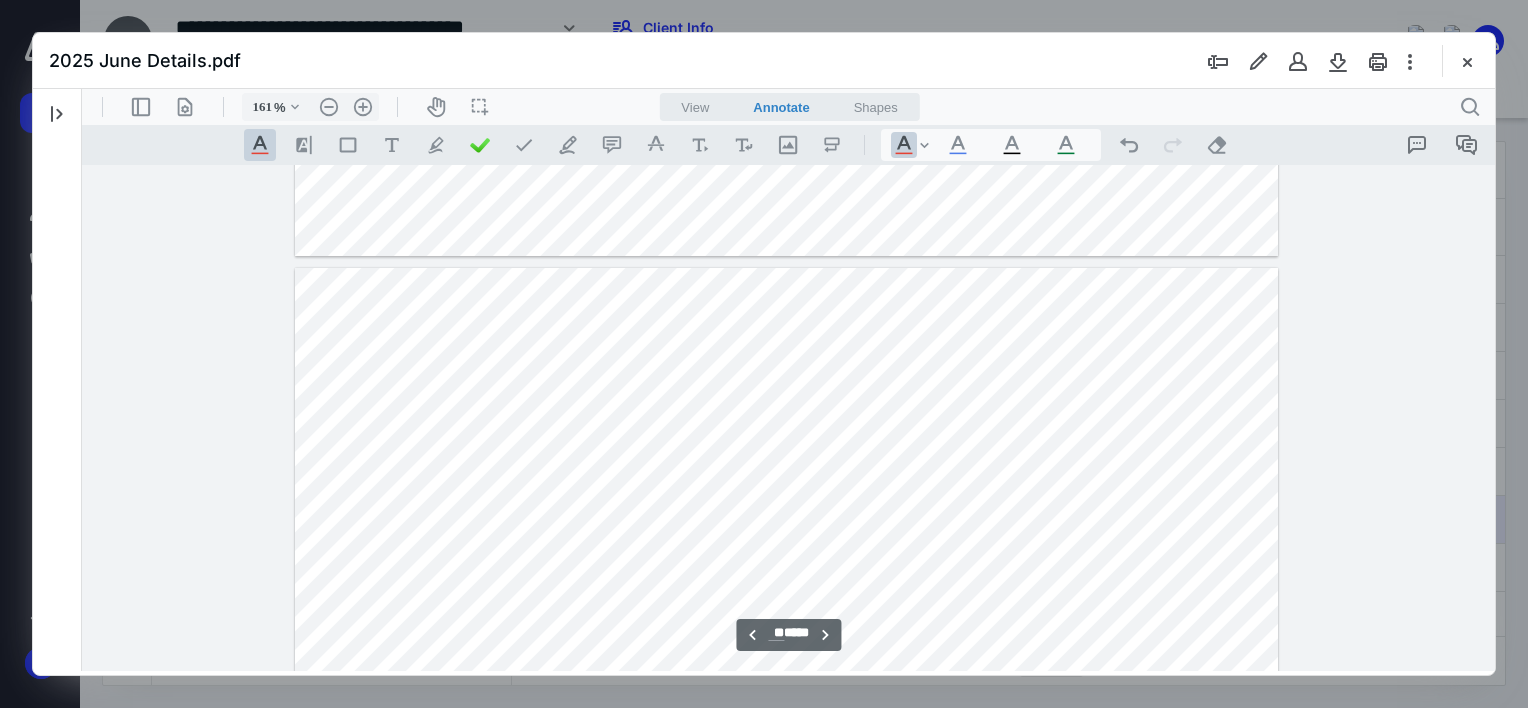scroll, scrollTop: 13938, scrollLeft: 0, axis: vertical 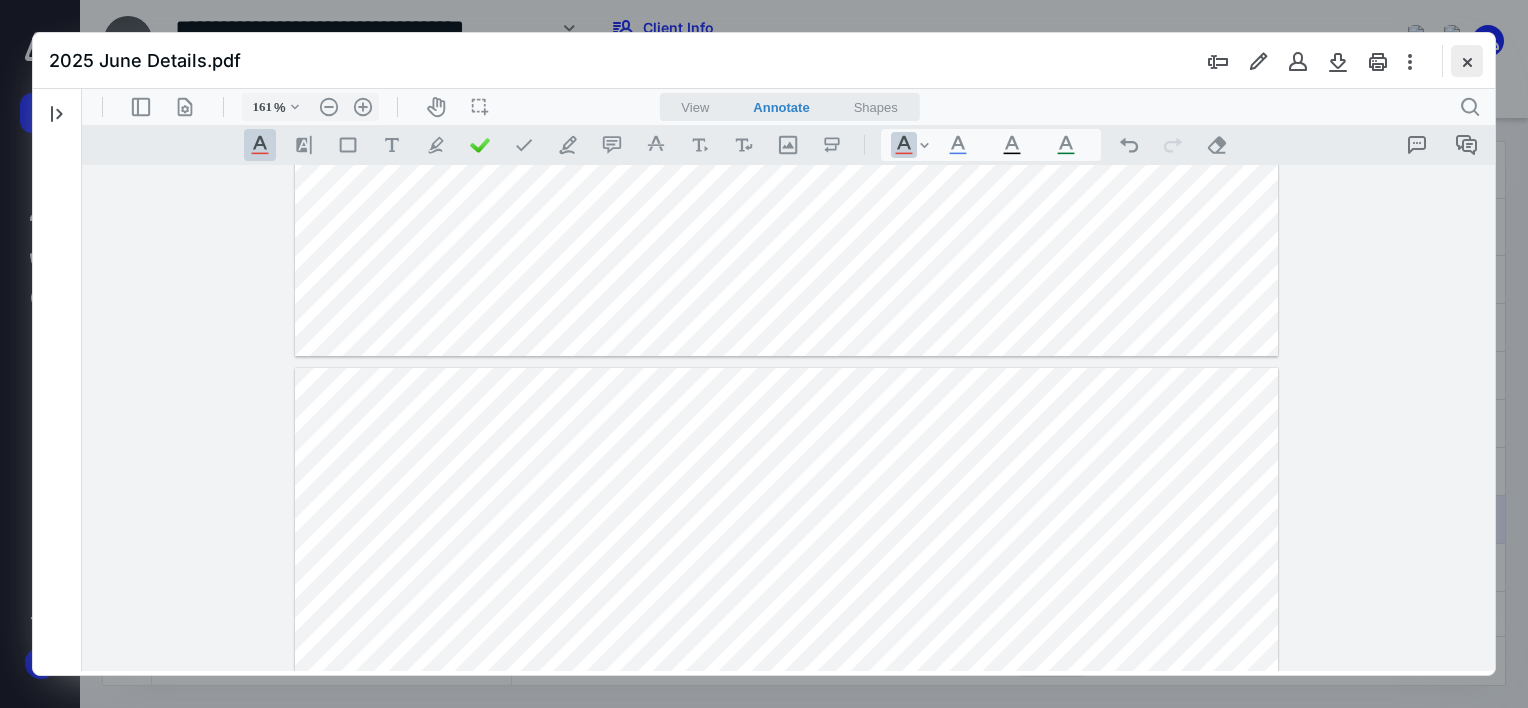 click at bounding box center (1467, 61) 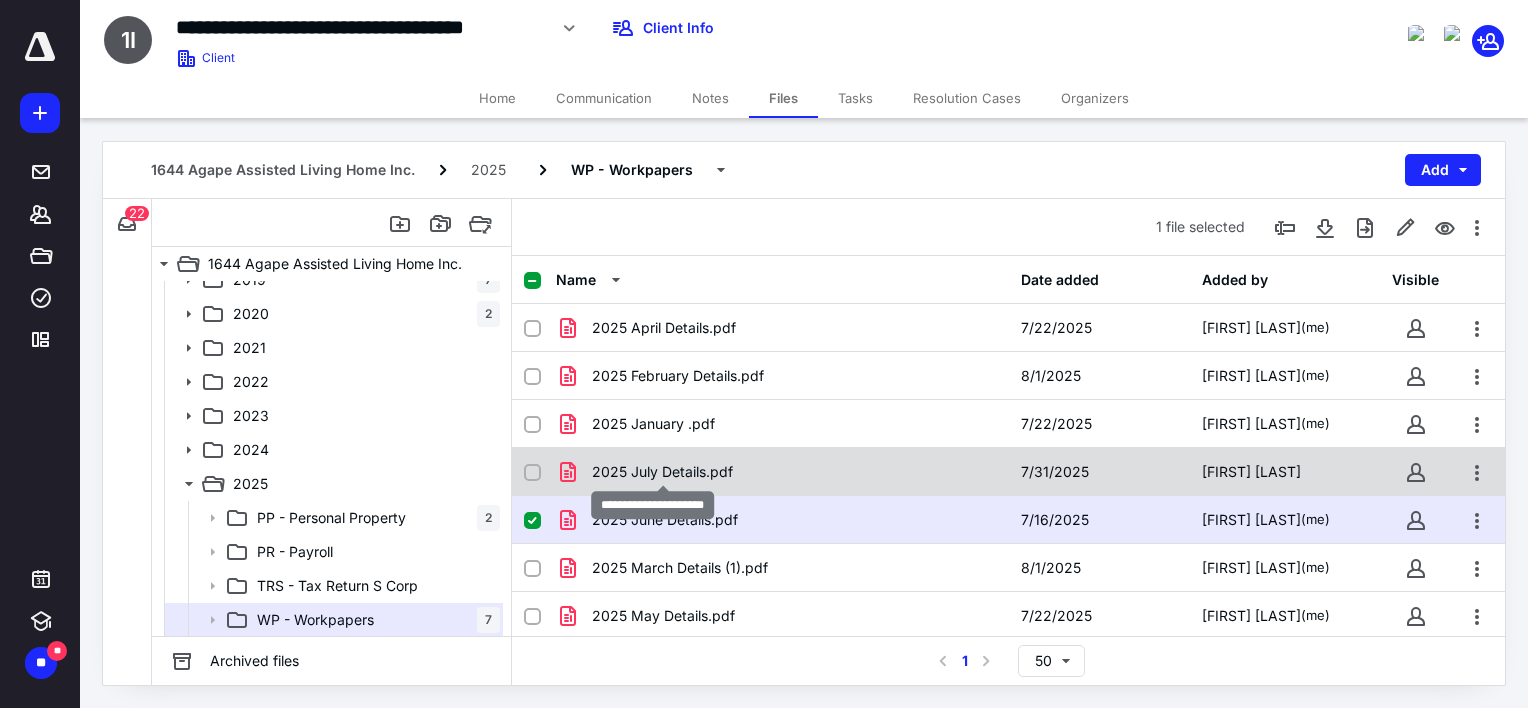 click on "2025 July Details.pdf" at bounding box center (662, 472) 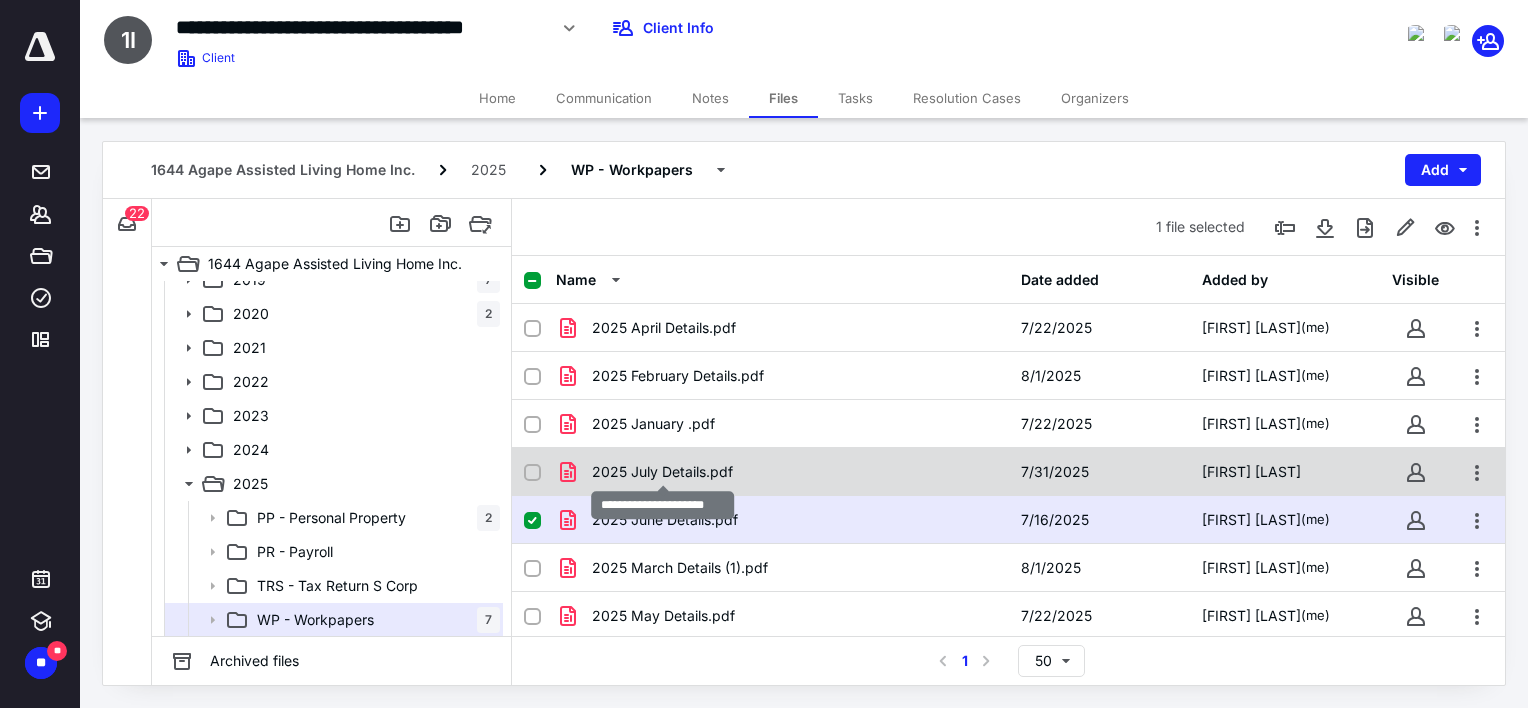 click on "2025 July Details.pdf" at bounding box center [662, 472] 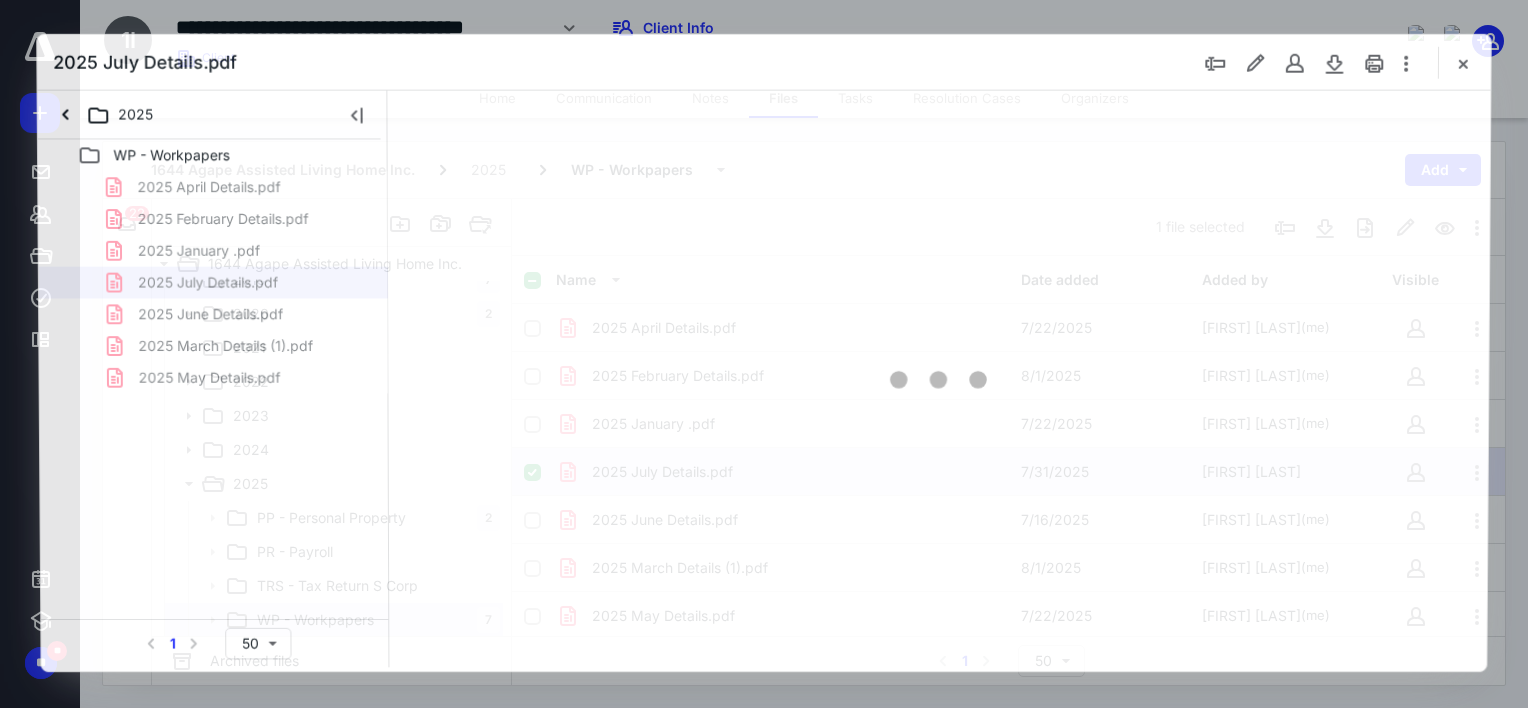 scroll, scrollTop: 0, scrollLeft: 0, axis: both 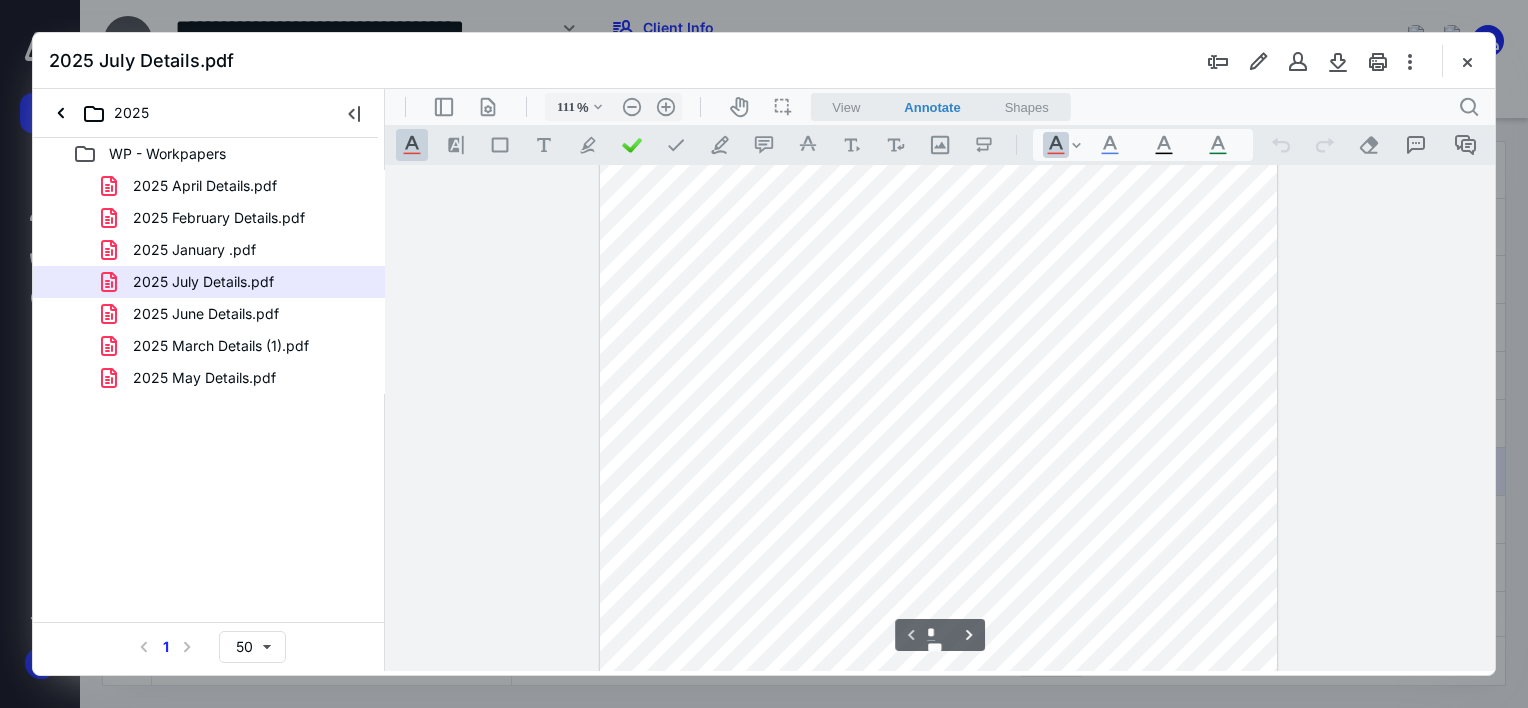 type on "136" 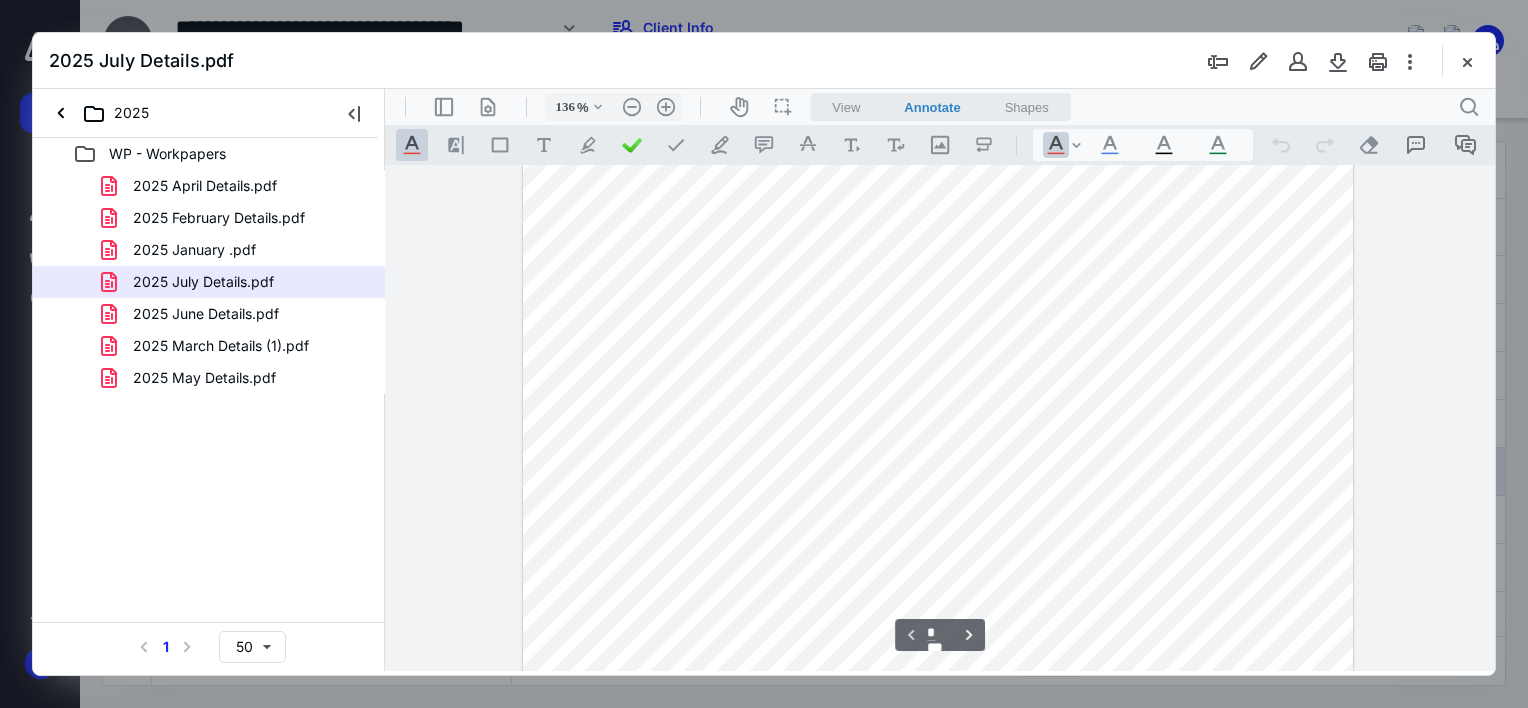 scroll, scrollTop: 0, scrollLeft: 0, axis: both 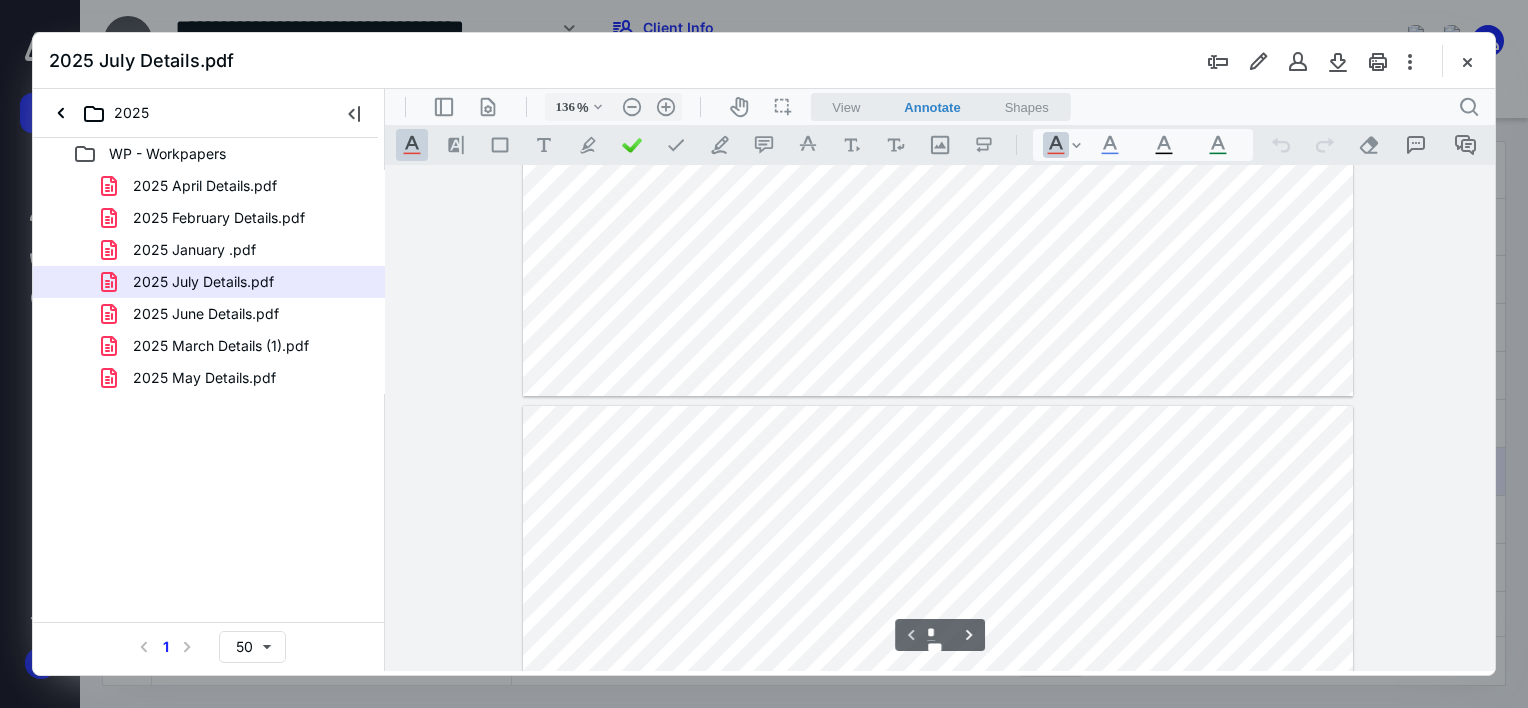 type on "*" 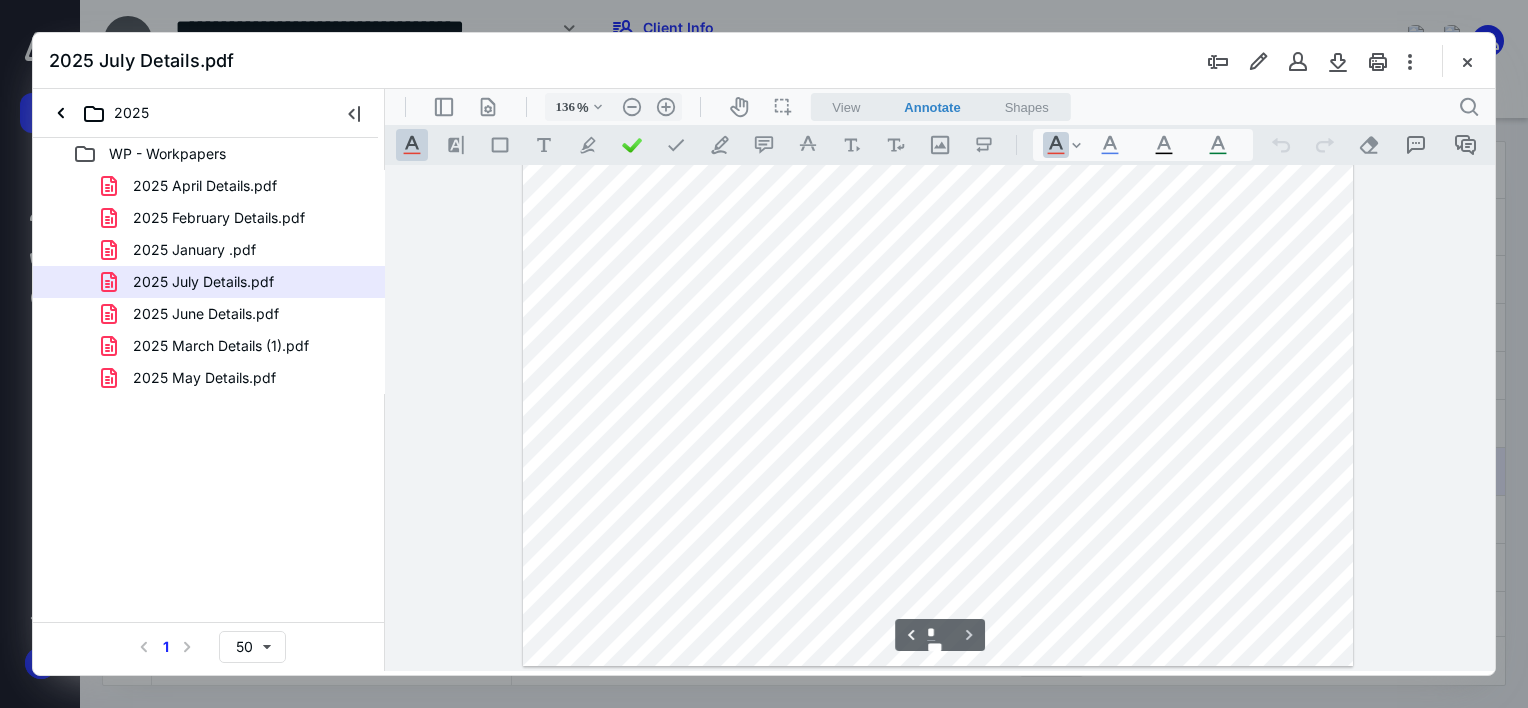 scroll, scrollTop: 1164, scrollLeft: 0, axis: vertical 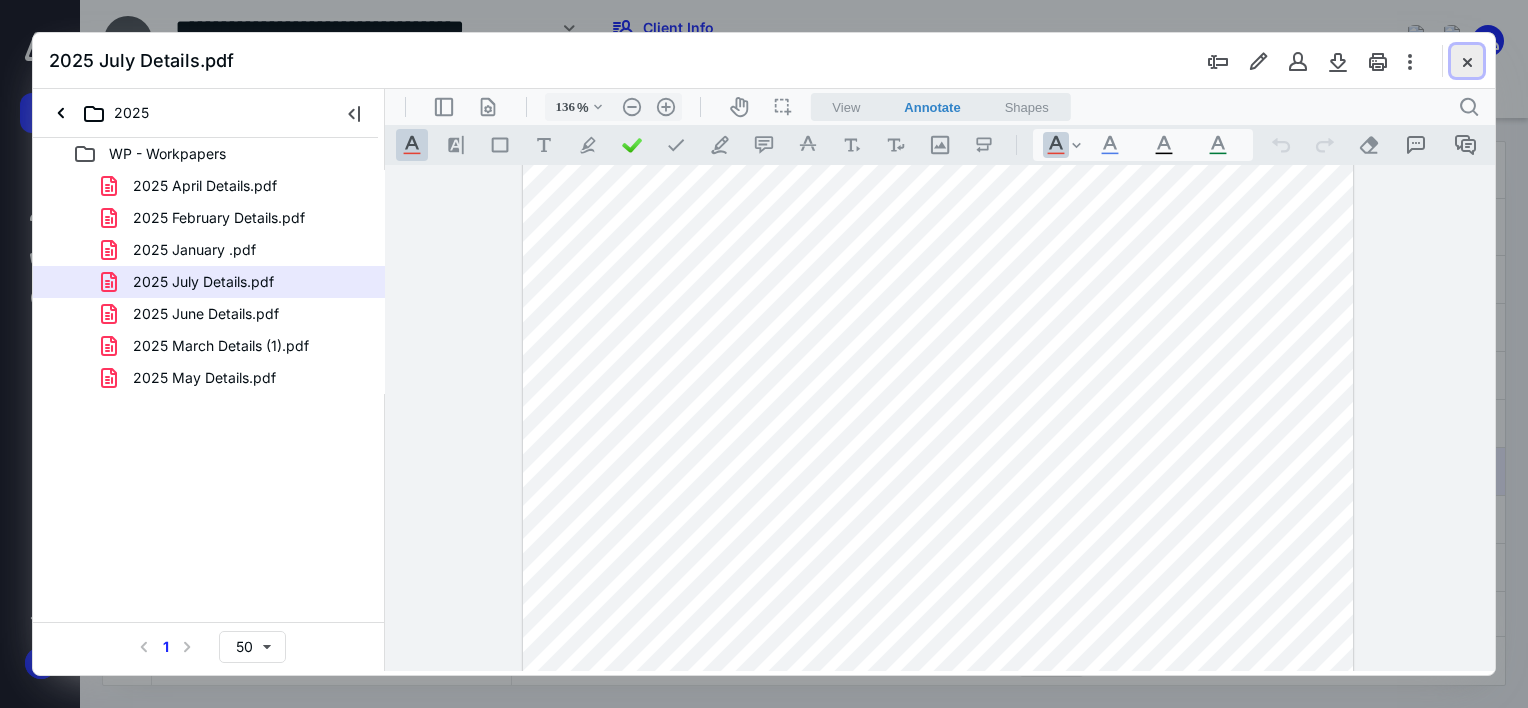 click at bounding box center (1467, 61) 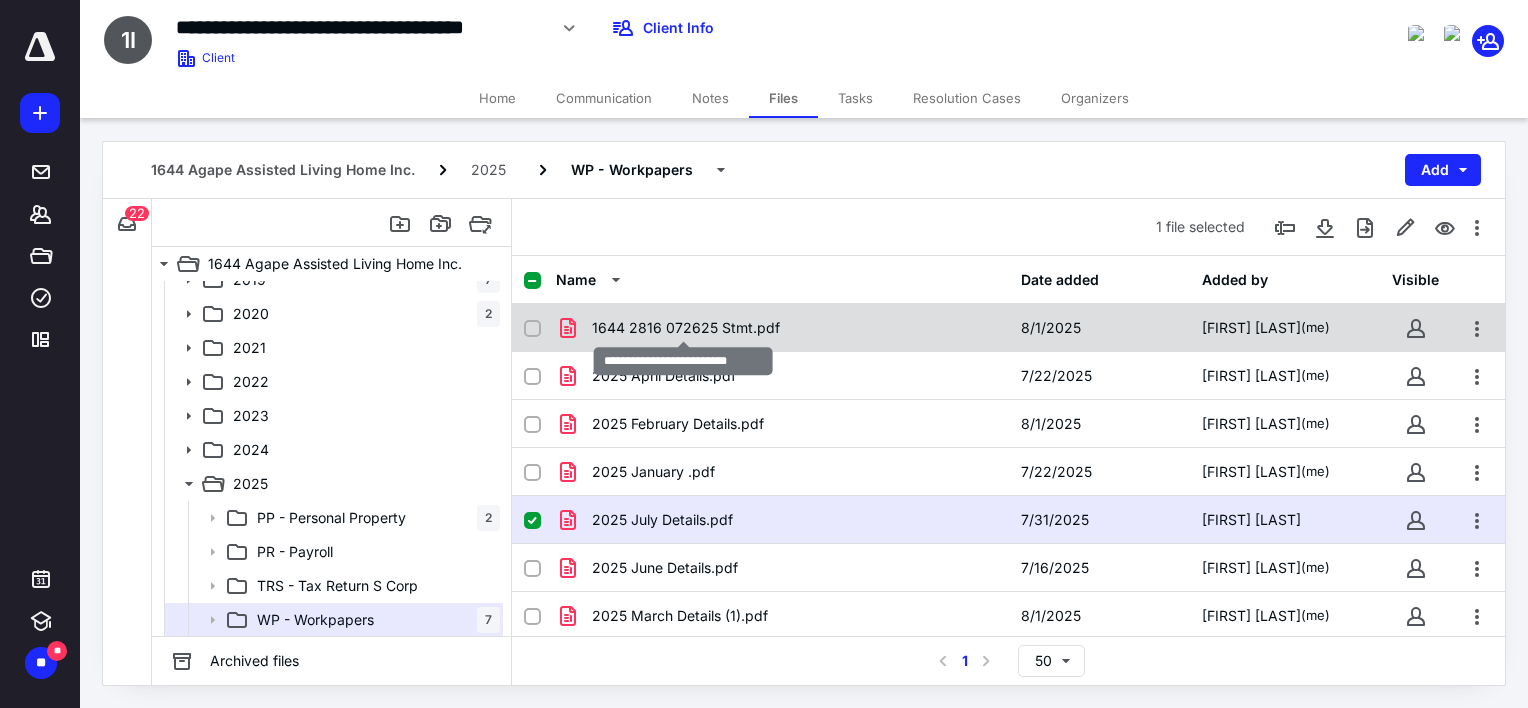 click on "1644 2816 072625 Stmt.pdf" at bounding box center [686, 328] 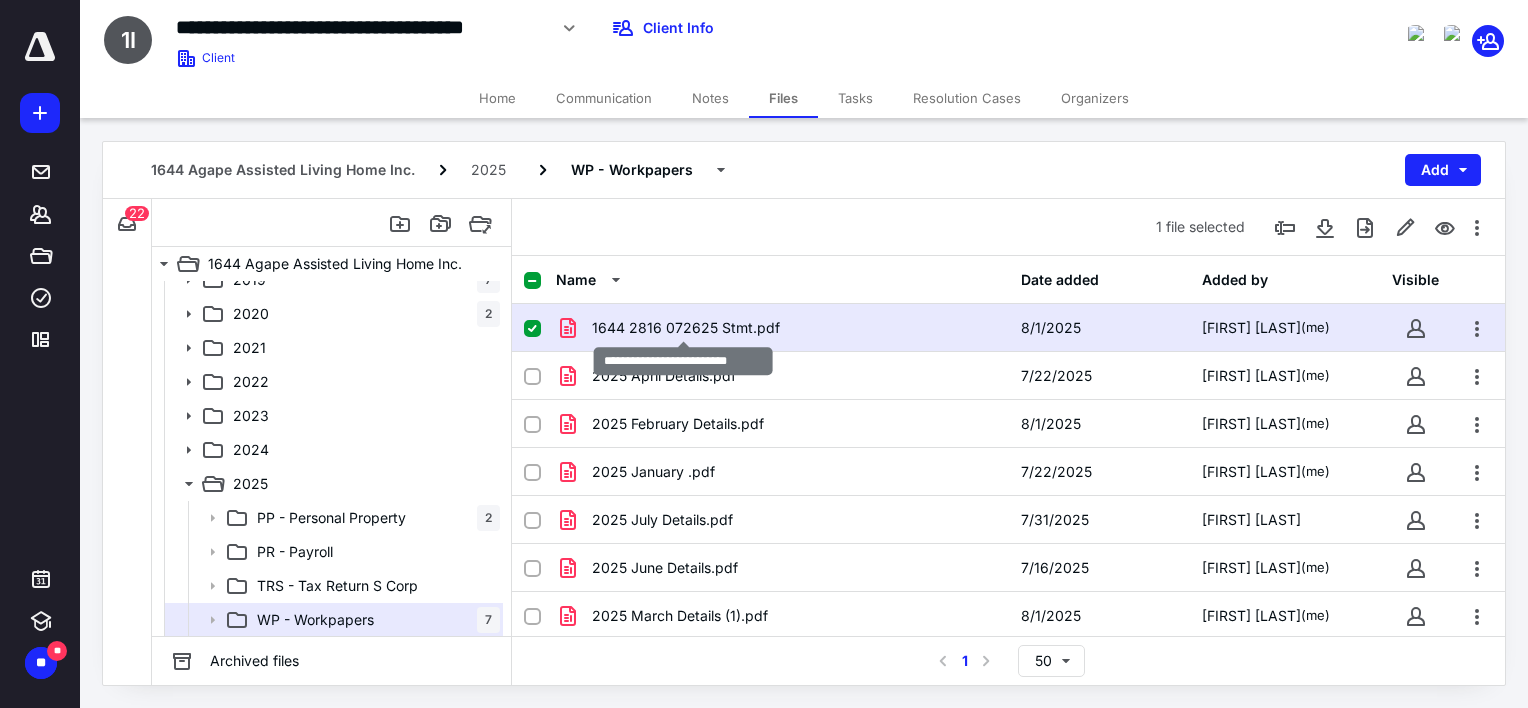 click on "1644 2816 072625 Stmt.pdf" at bounding box center (686, 328) 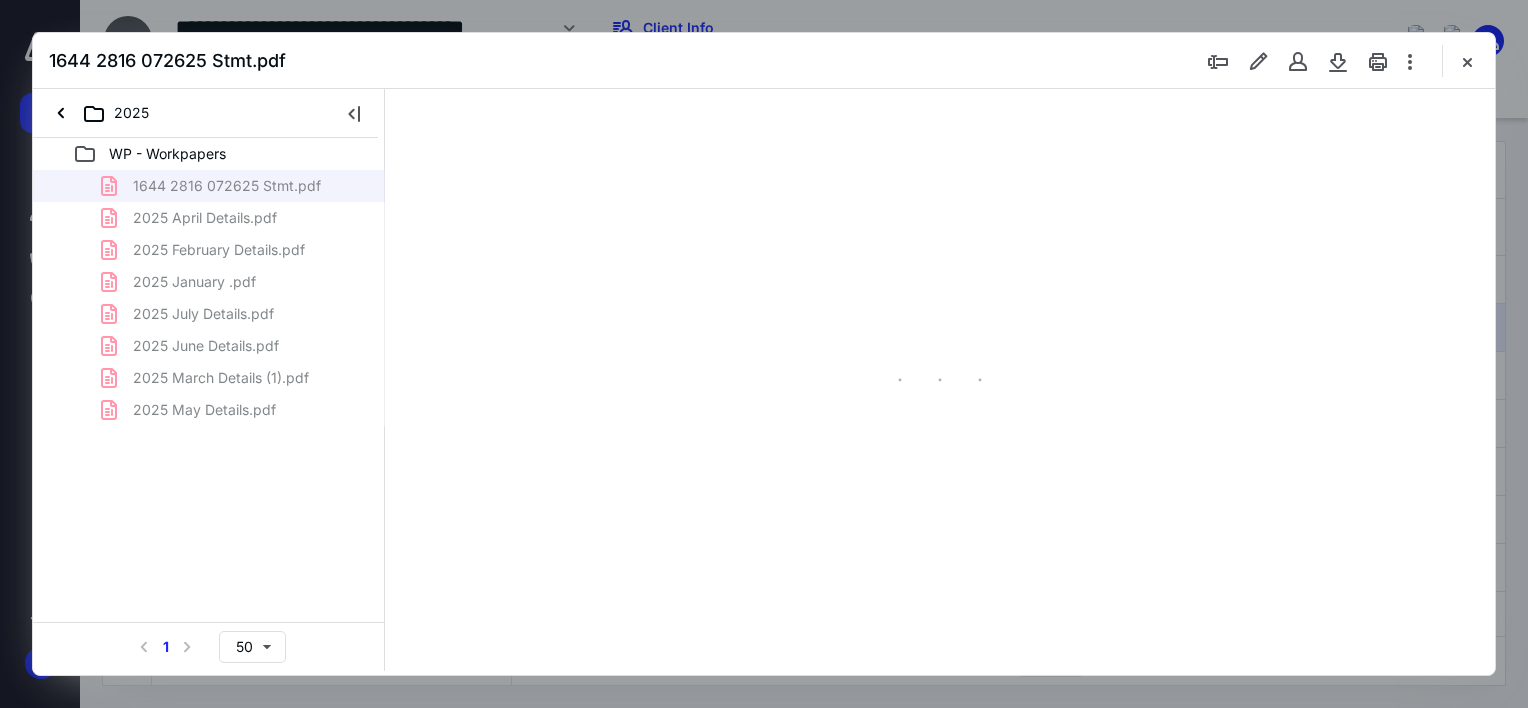 scroll, scrollTop: 0, scrollLeft: 0, axis: both 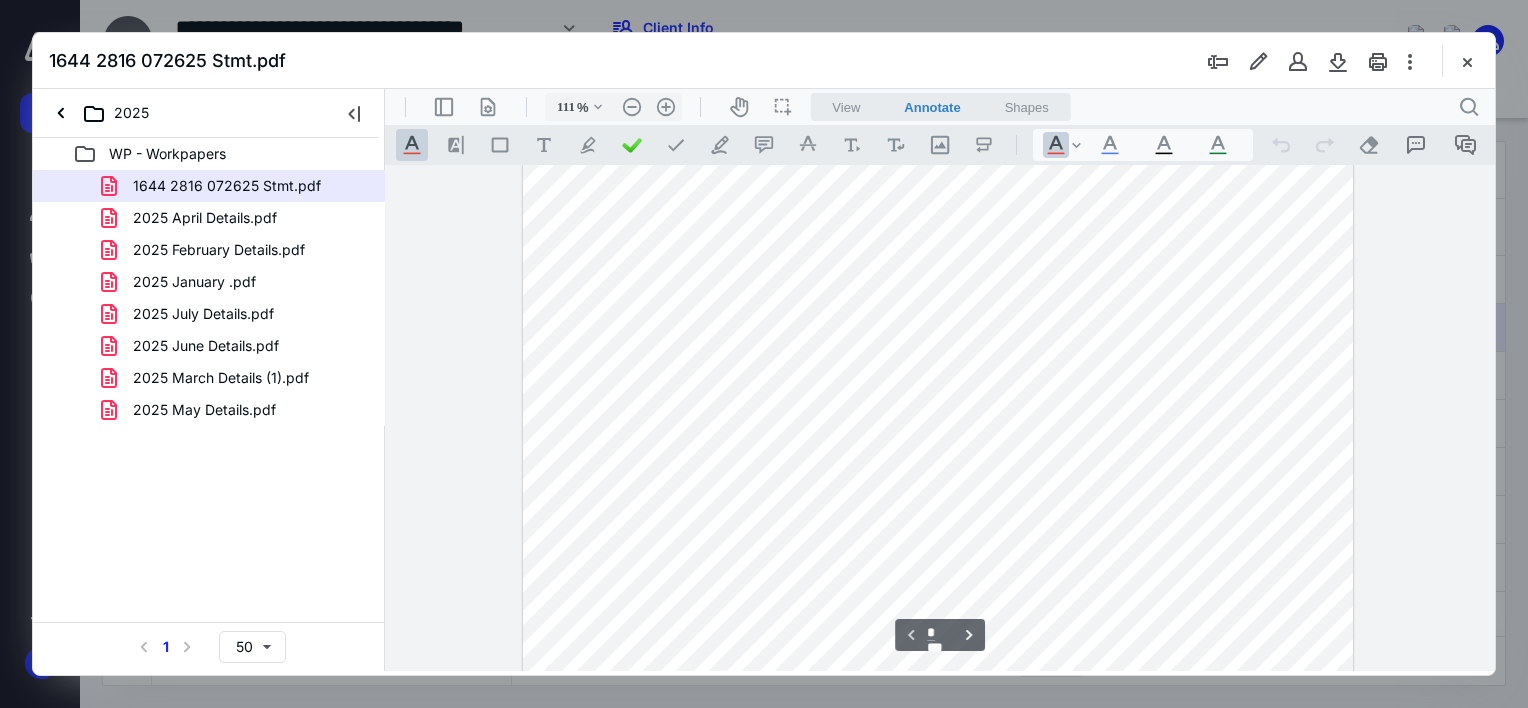 type on "136" 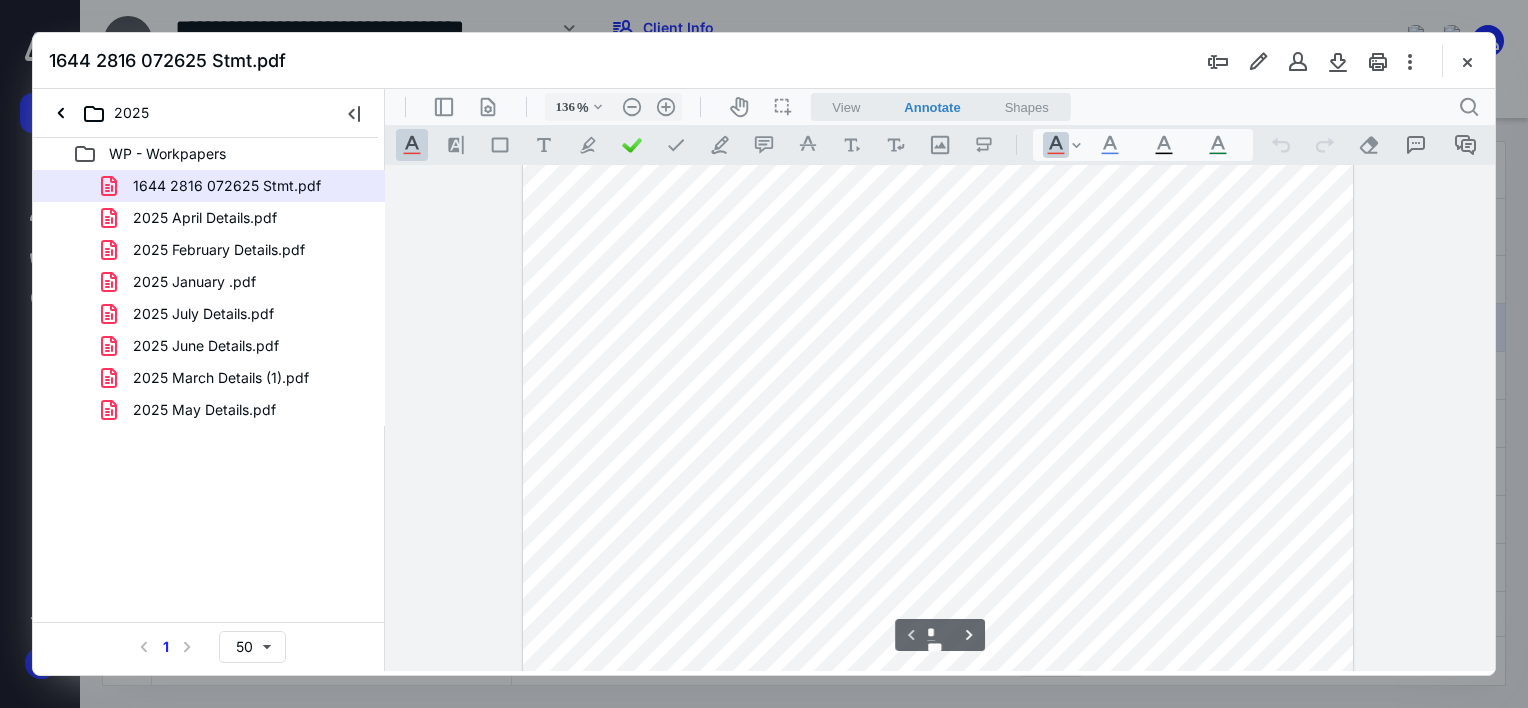 scroll, scrollTop: 200, scrollLeft: 0, axis: vertical 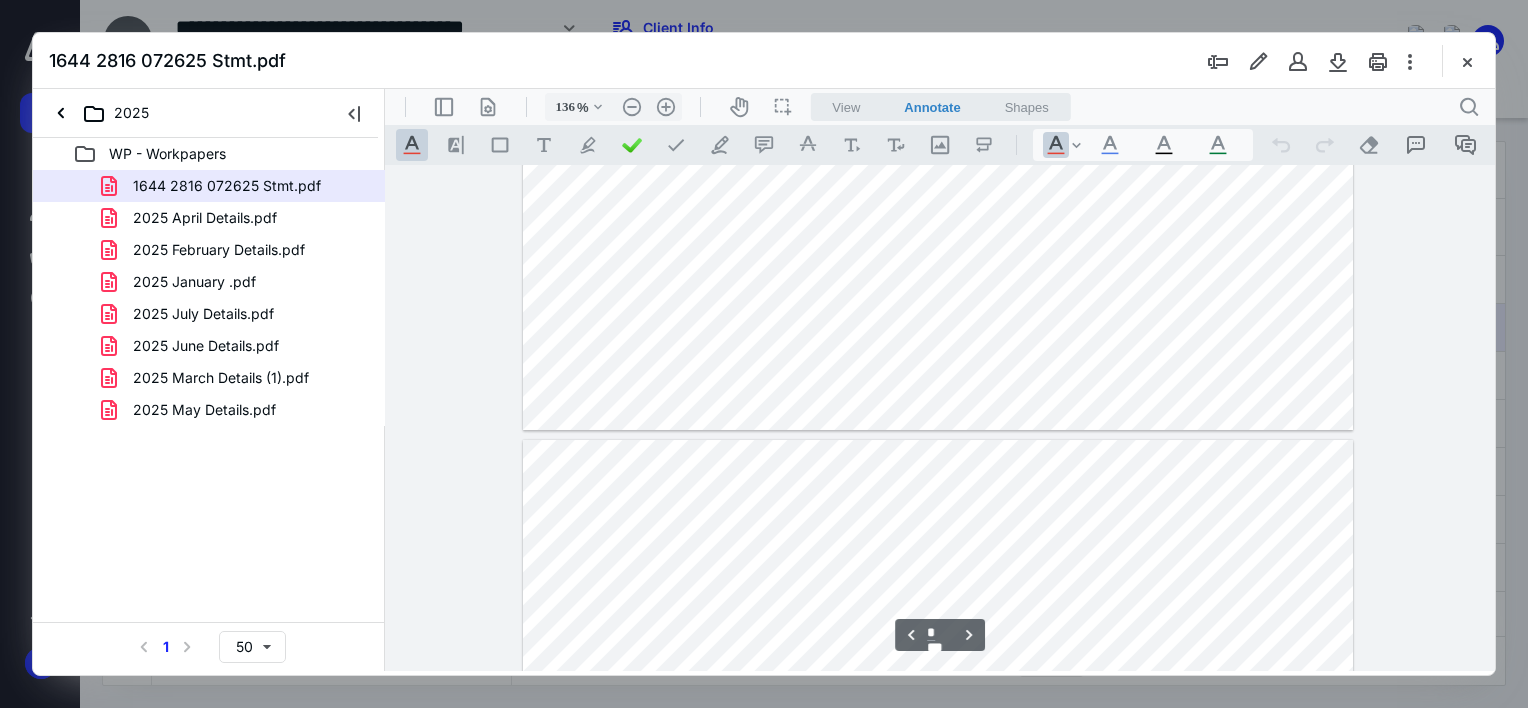 type on "*" 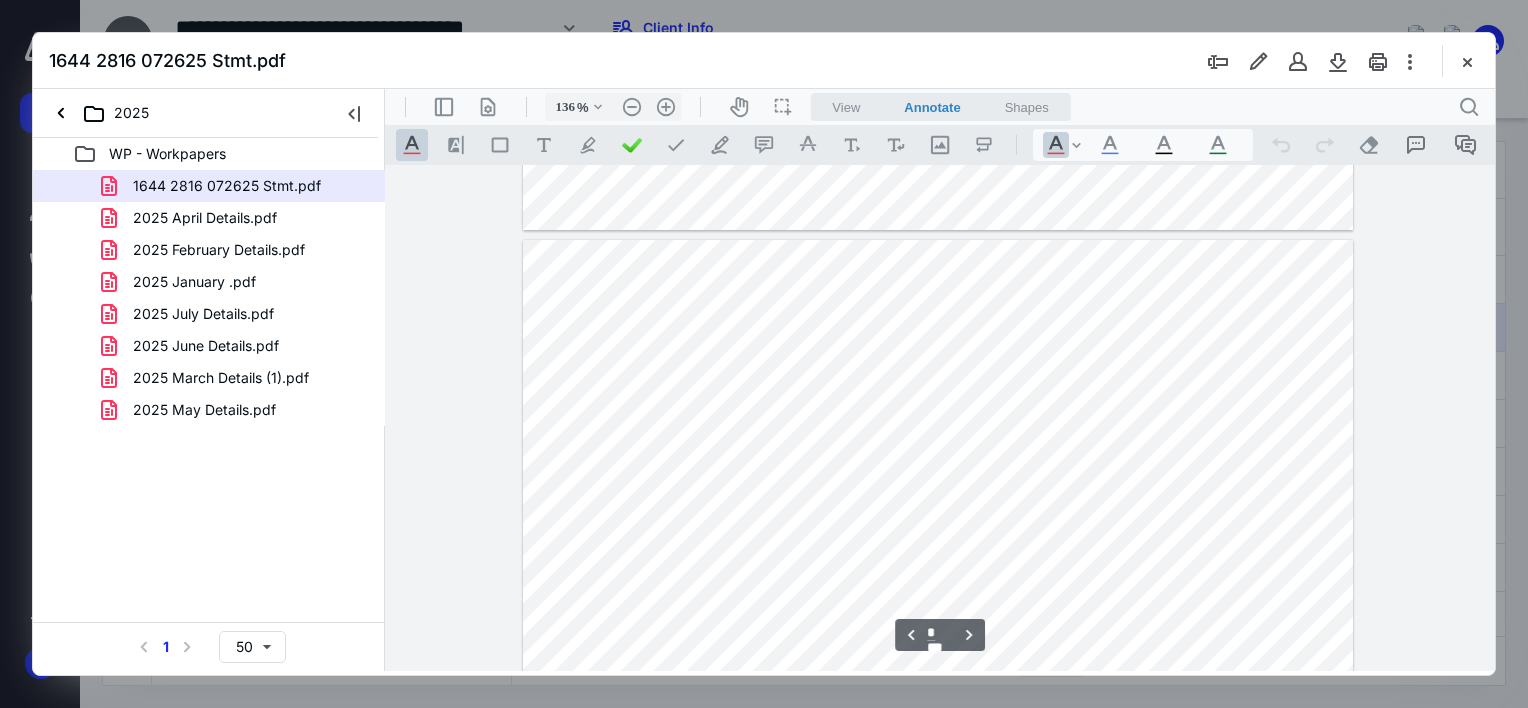 scroll, scrollTop: 2400, scrollLeft: 0, axis: vertical 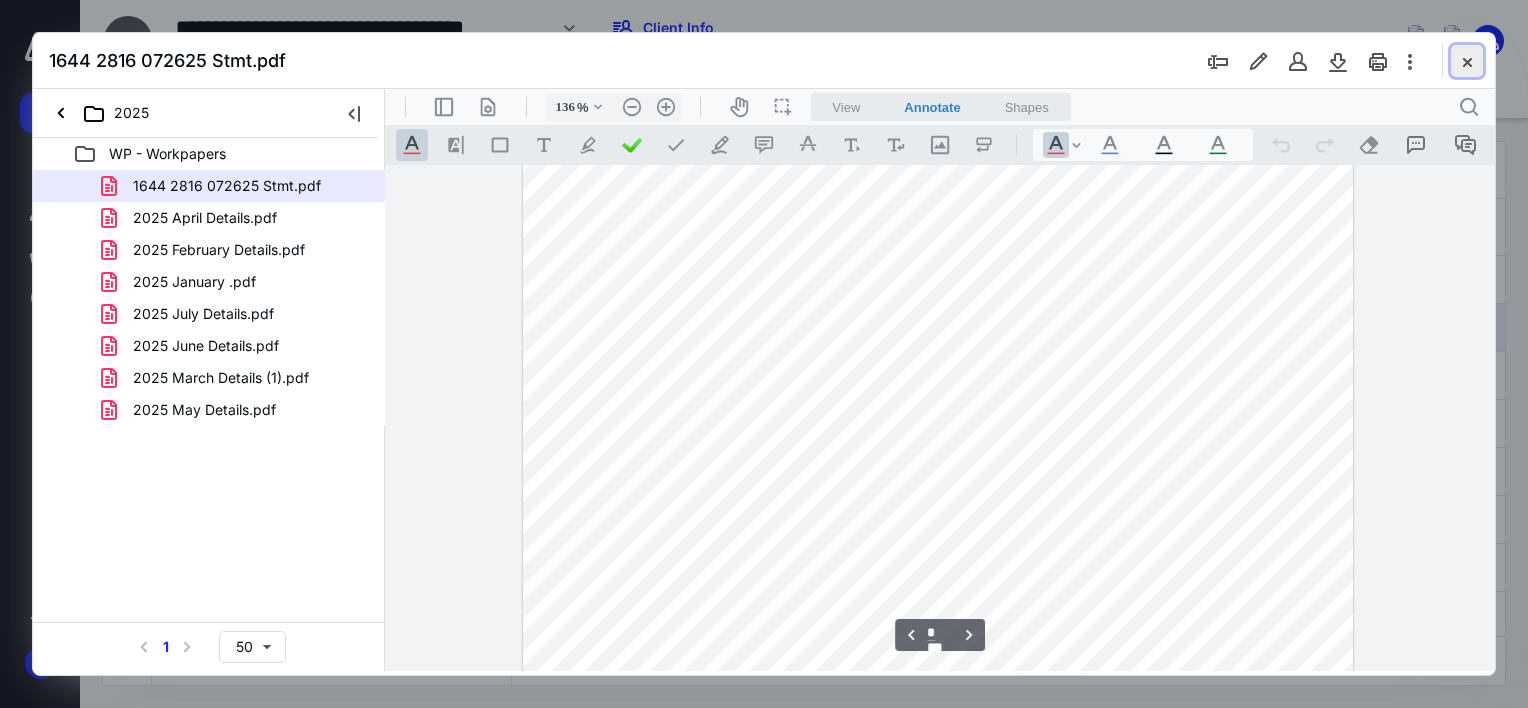 click at bounding box center [1467, 61] 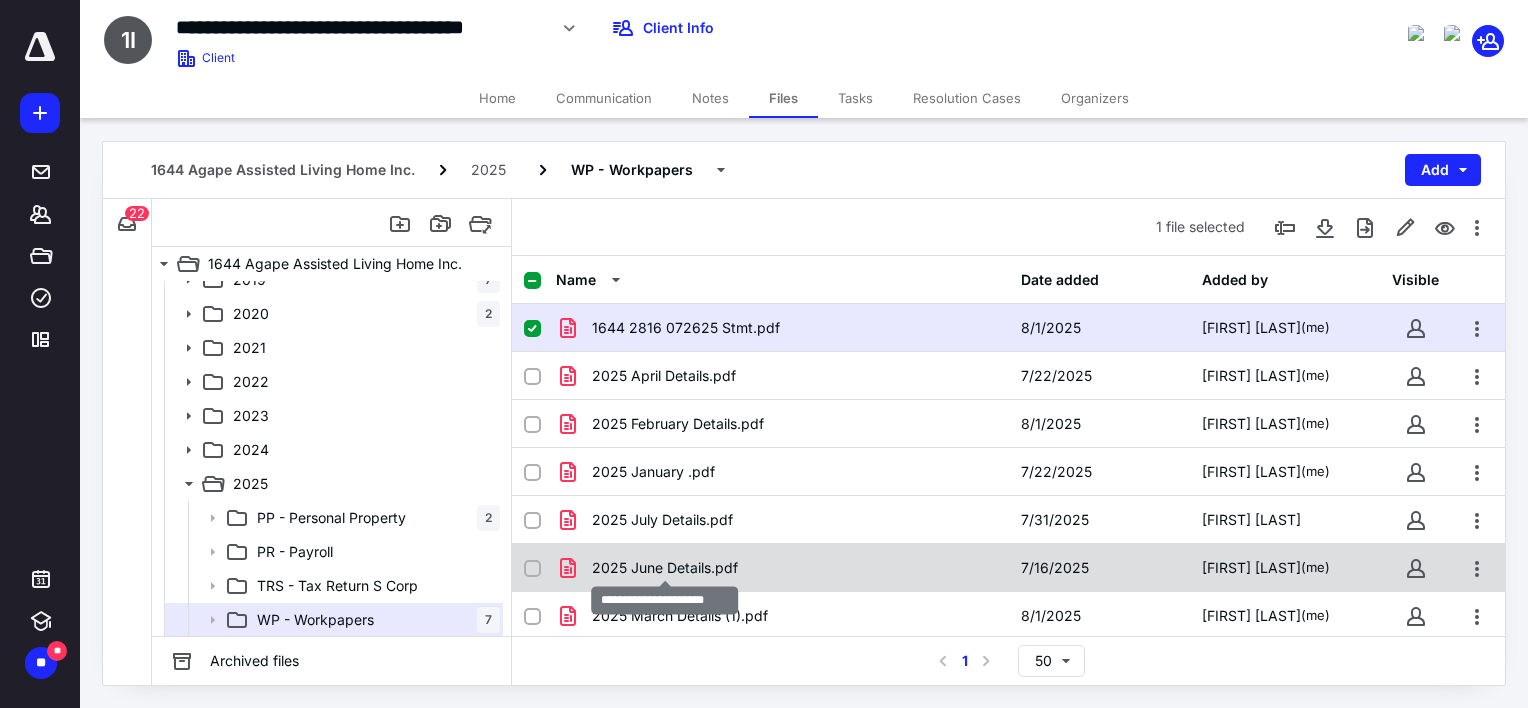 click on "2025 June Details.pdf" at bounding box center (665, 568) 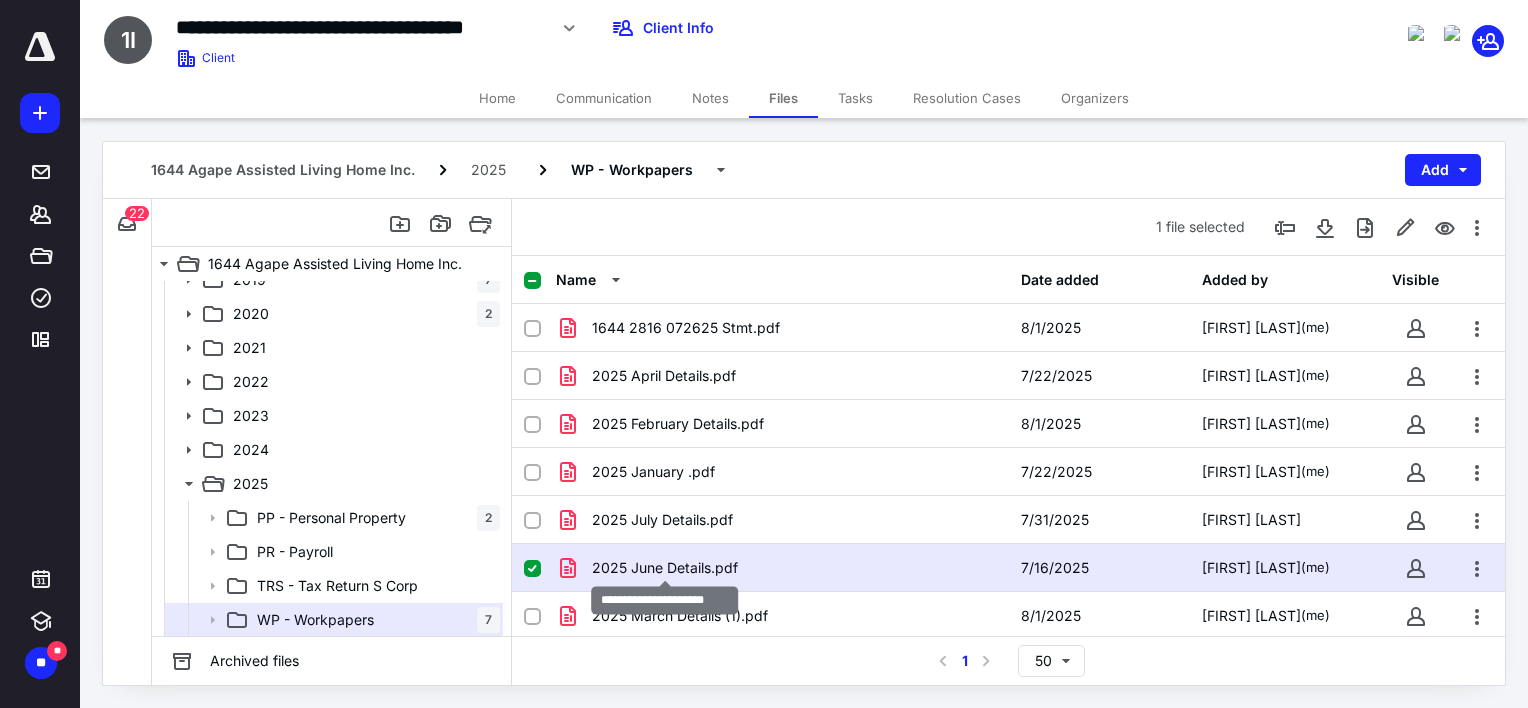click on "2025 June Details.pdf" at bounding box center [665, 568] 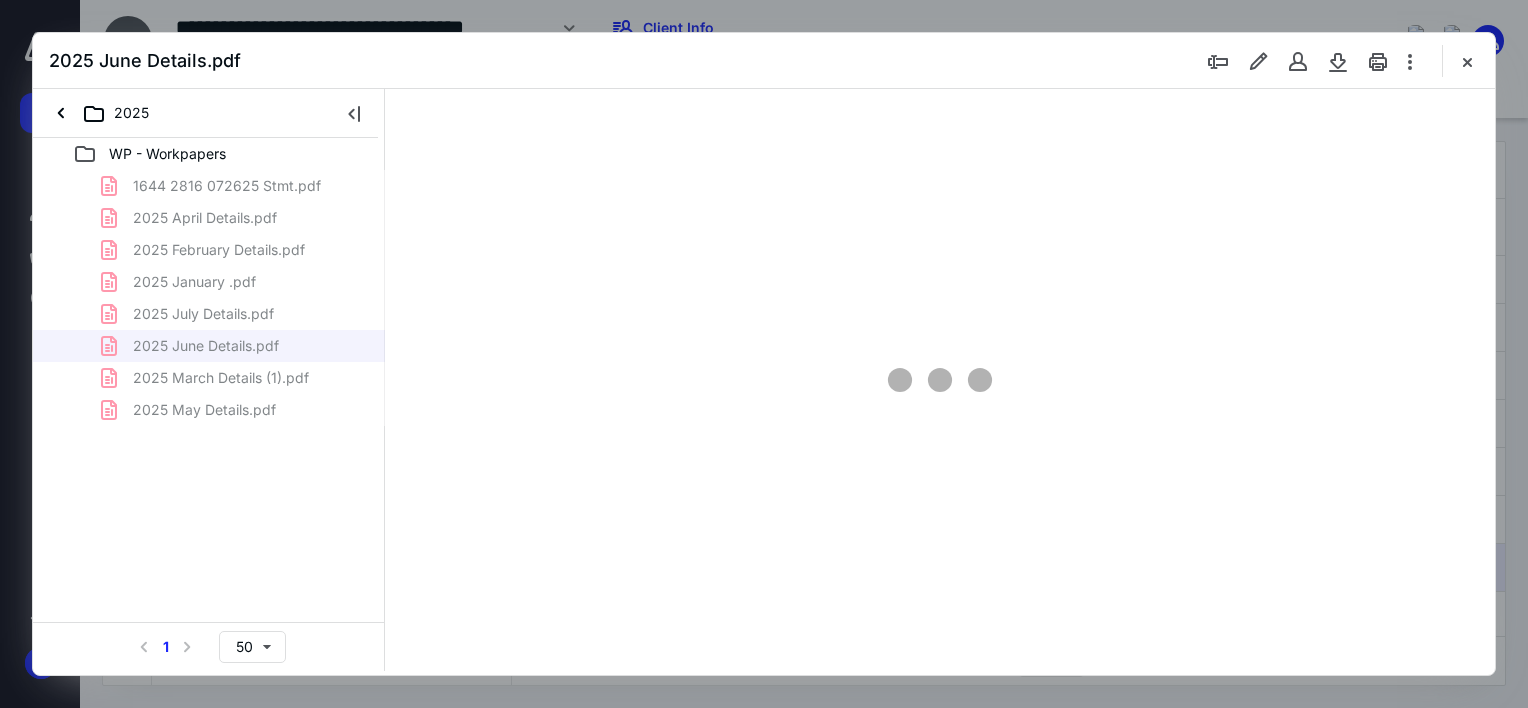 scroll, scrollTop: 0, scrollLeft: 0, axis: both 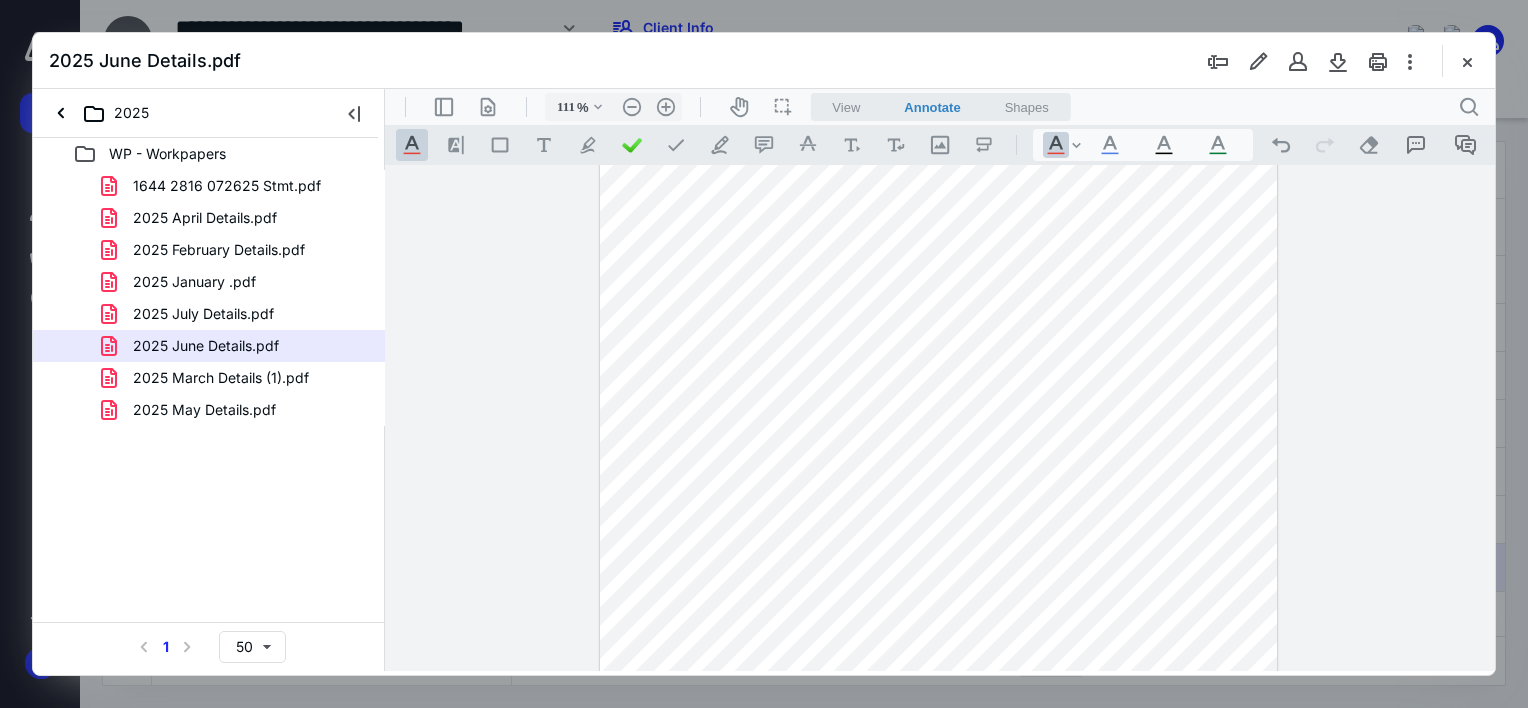 type on "136" 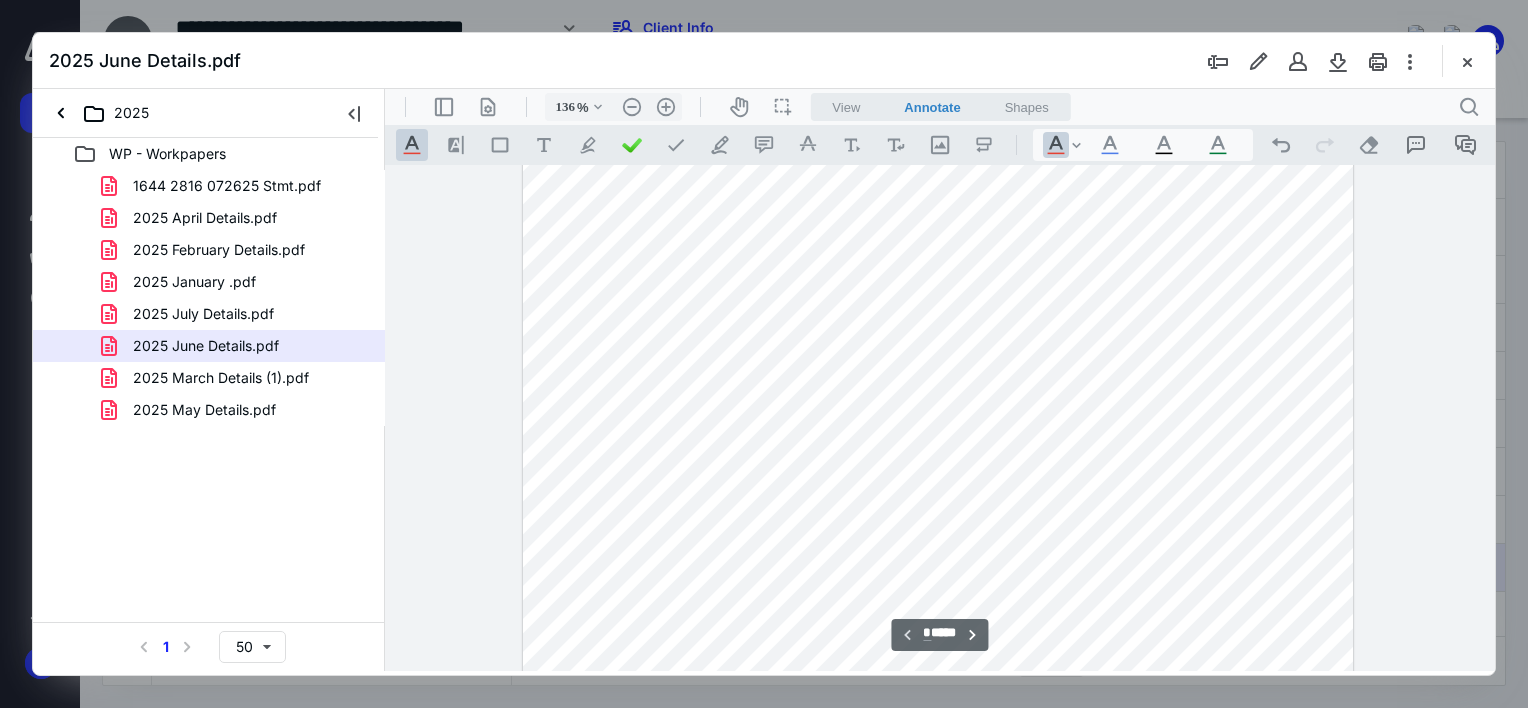 scroll, scrollTop: 0, scrollLeft: 0, axis: both 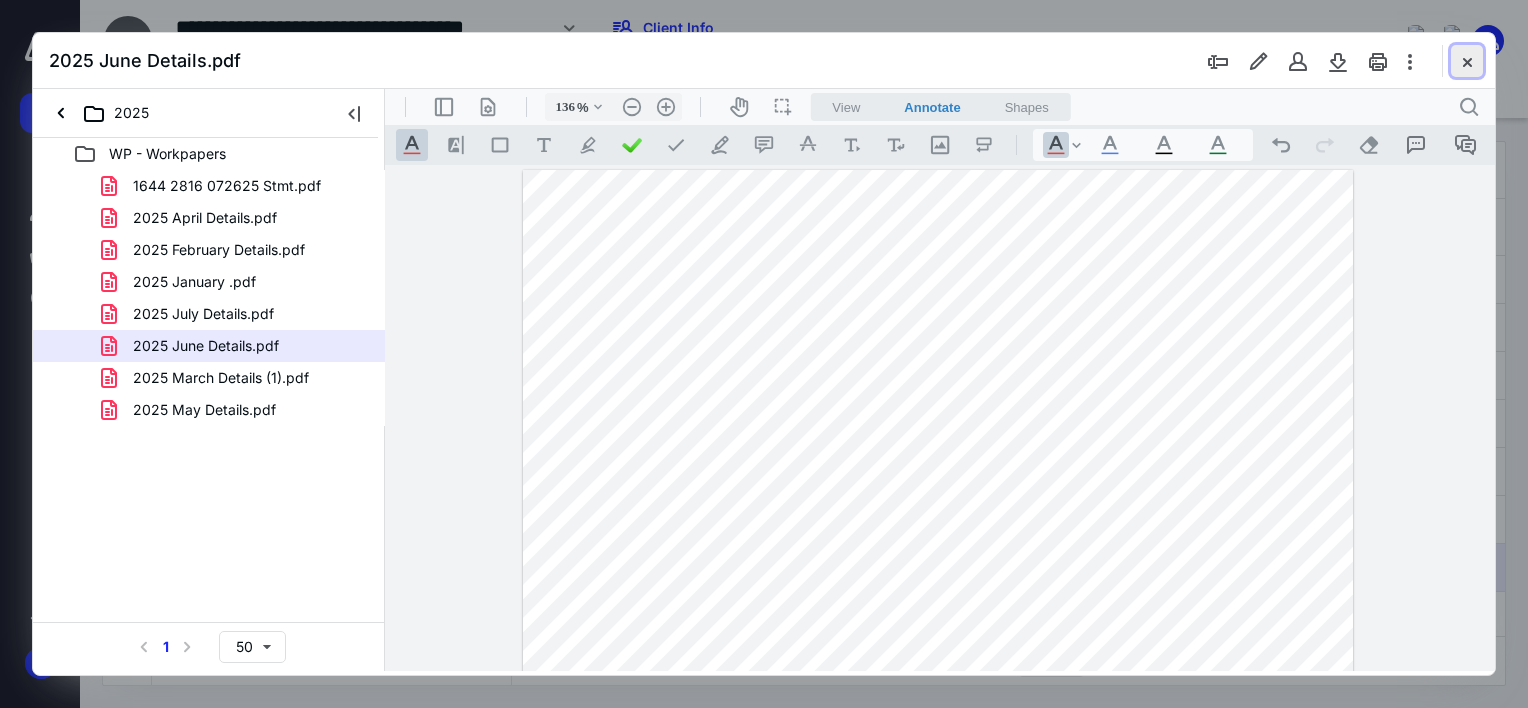 click at bounding box center [1467, 61] 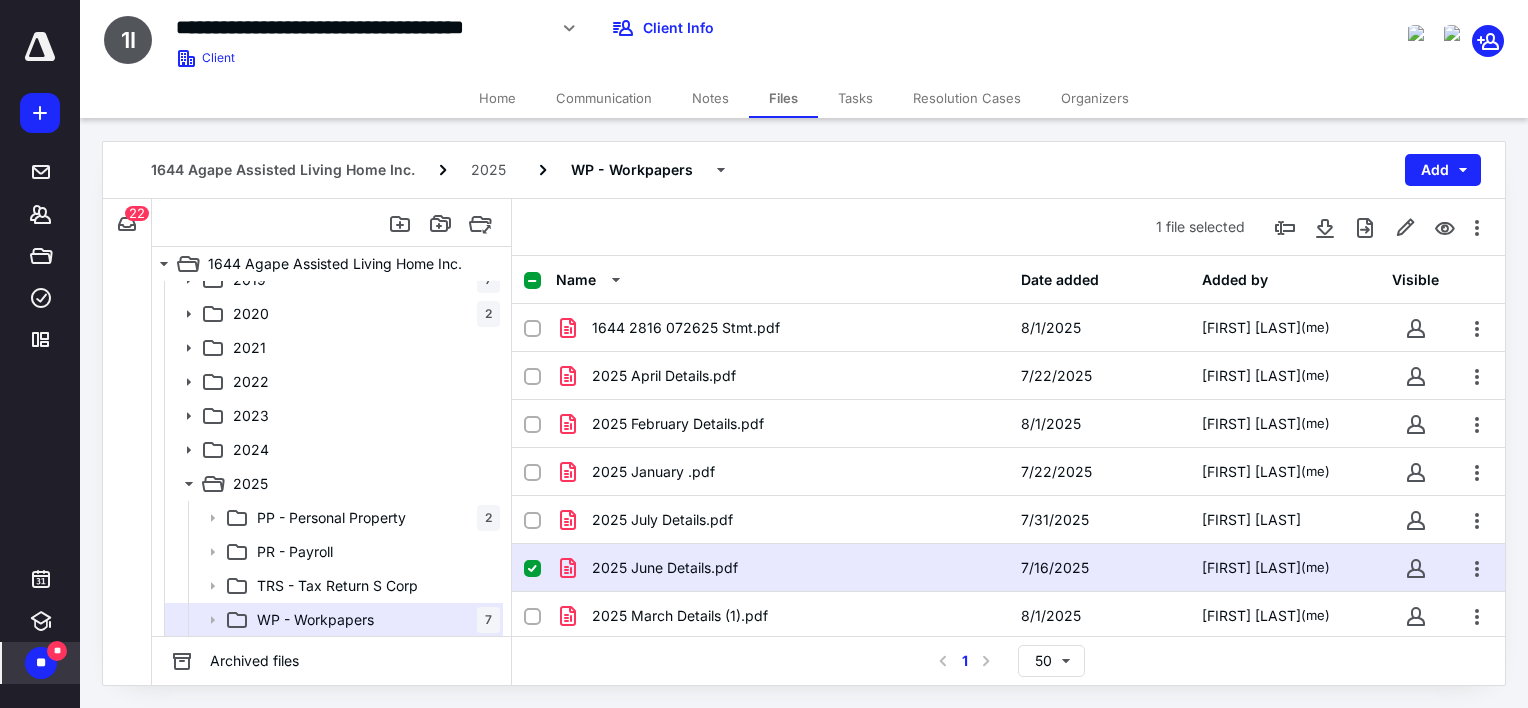 click on "**" at bounding box center (57, 651) 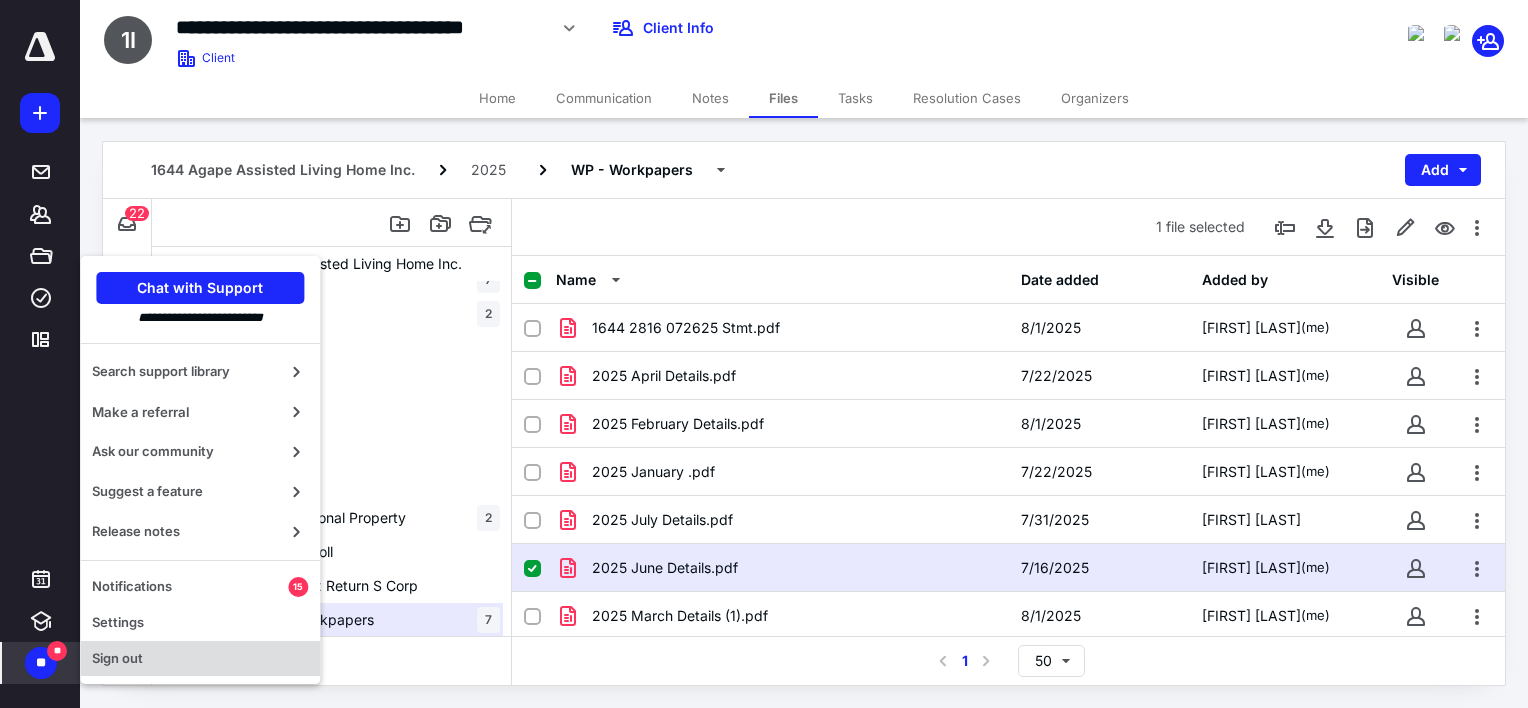click on "Sign out" at bounding box center (200, 659) 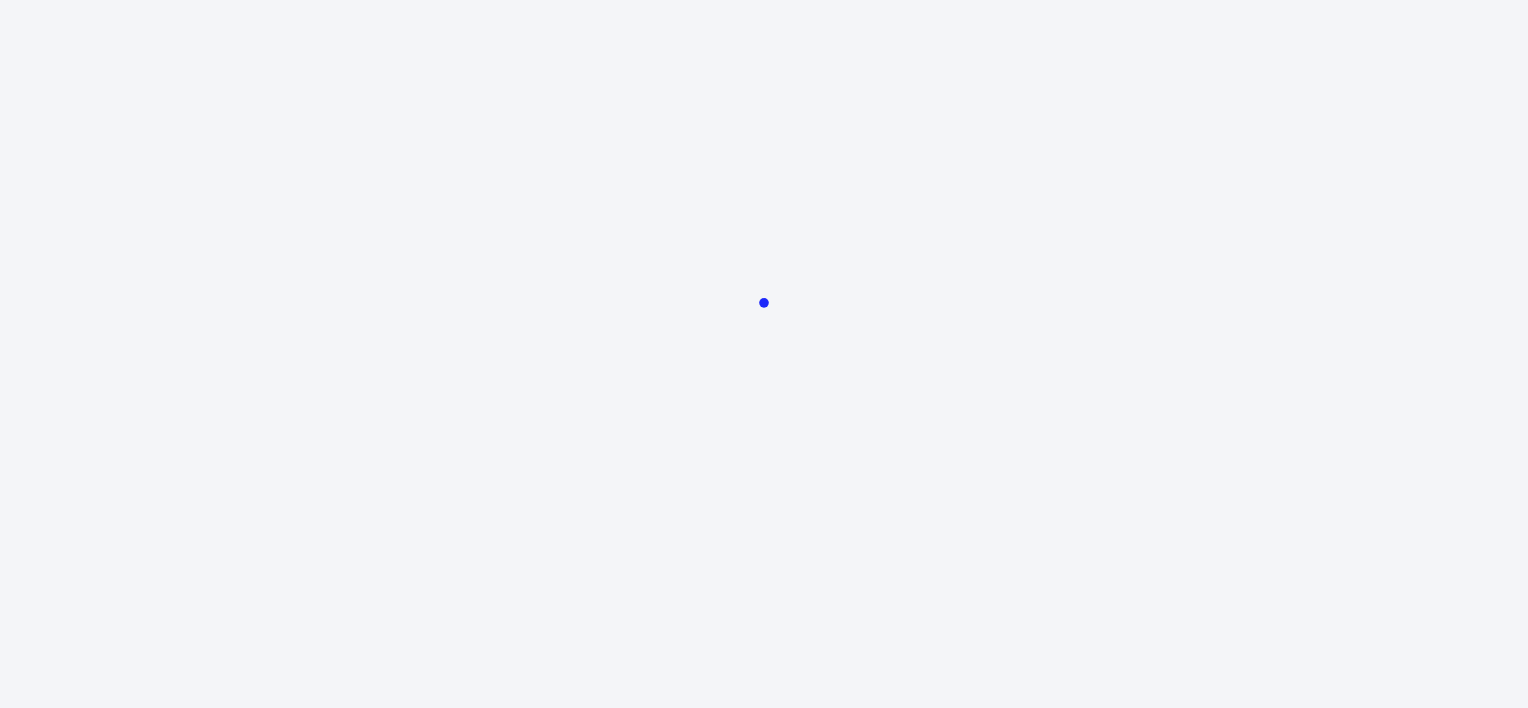 scroll, scrollTop: 0, scrollLeft: 0, axis: both 